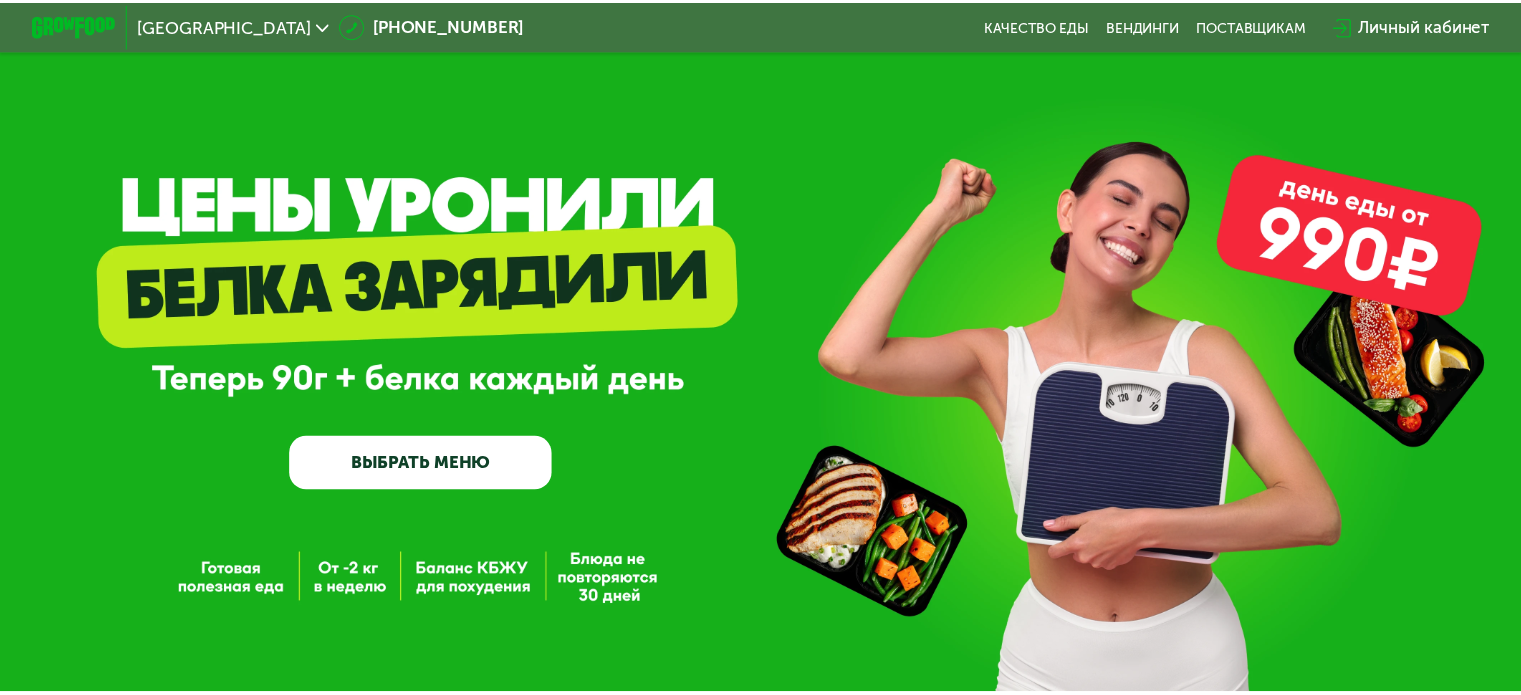 scroll, scrollTop: 0, scrollLeft: 0, axis: both 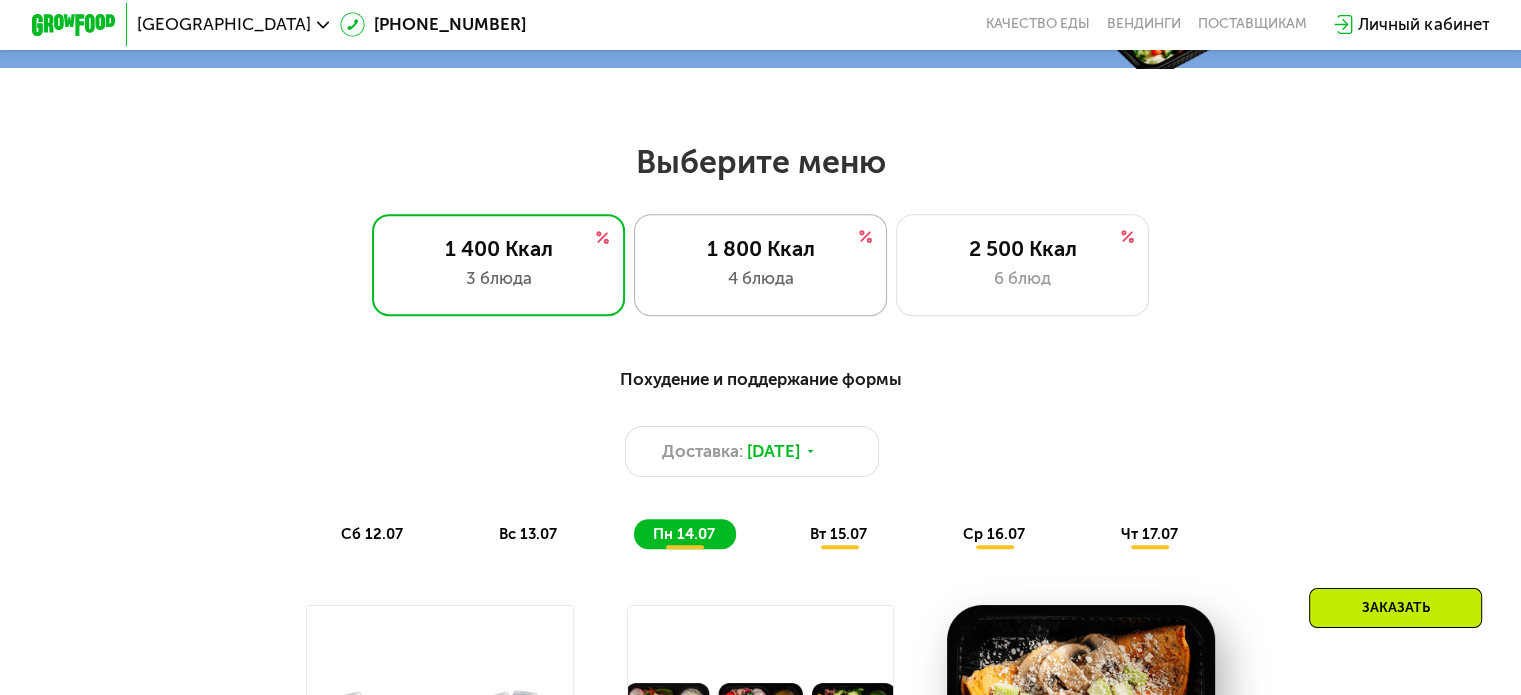 click on "1 800 Ккал 4 блюда" 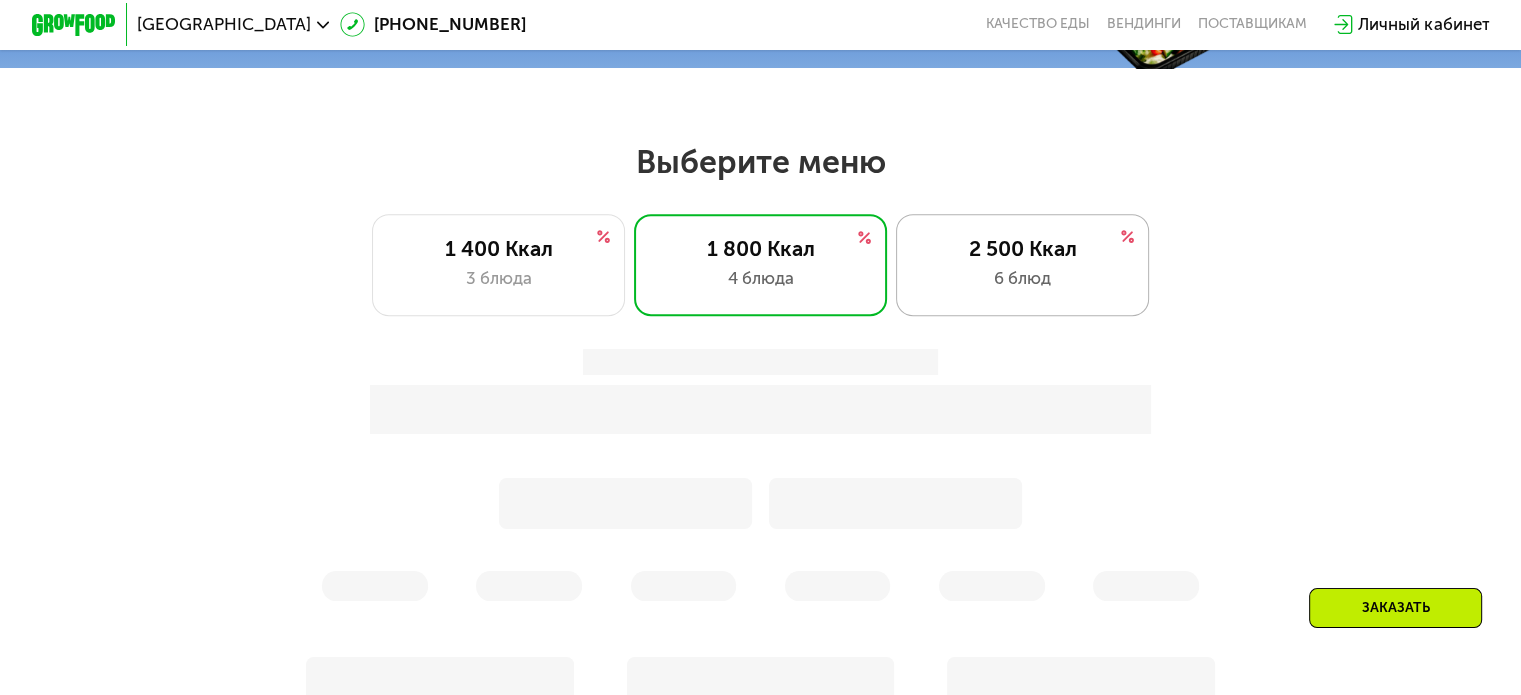 click on "2 500 Ккал" at bounding box center [1022, 248] 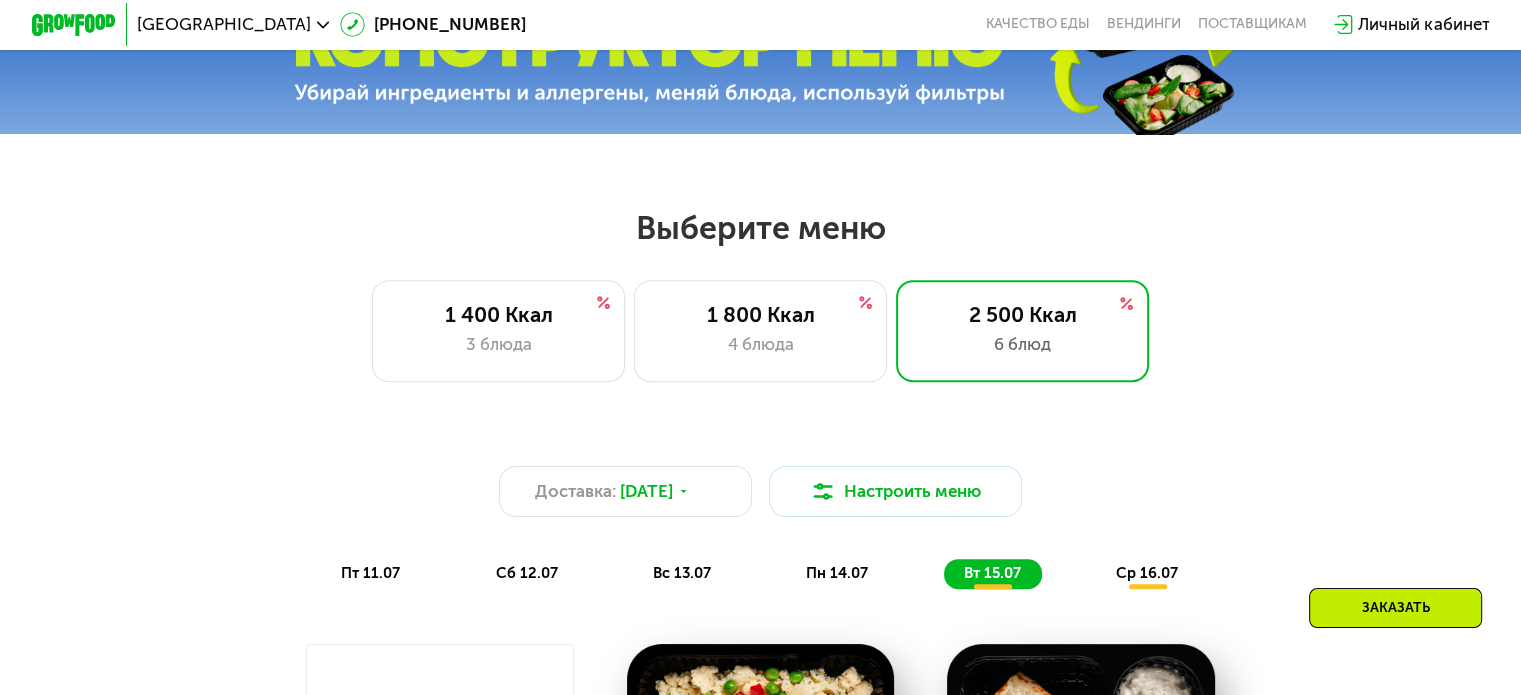 scroll, scrollTop: 700, scrollLeft: 0, axis: vertical 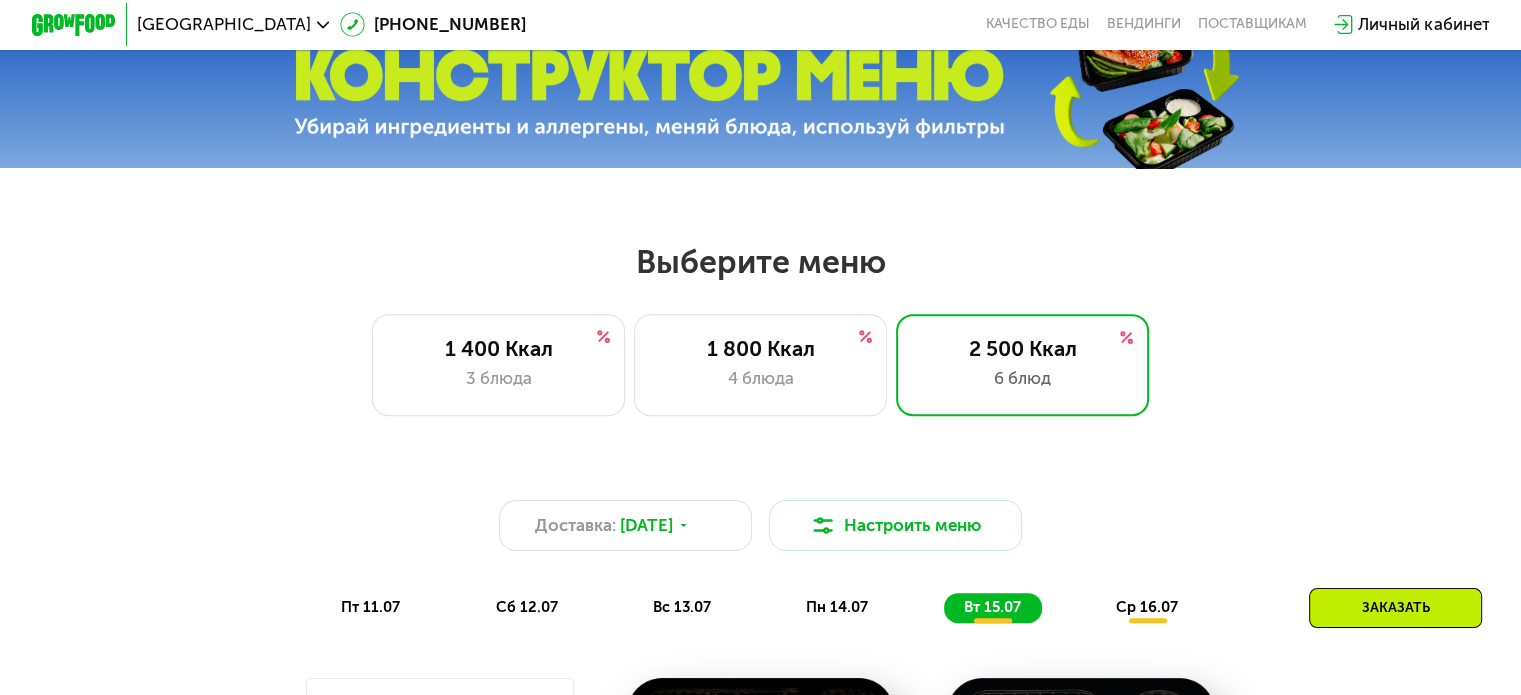 click on "[GEOGRAPHIC_DATA]" 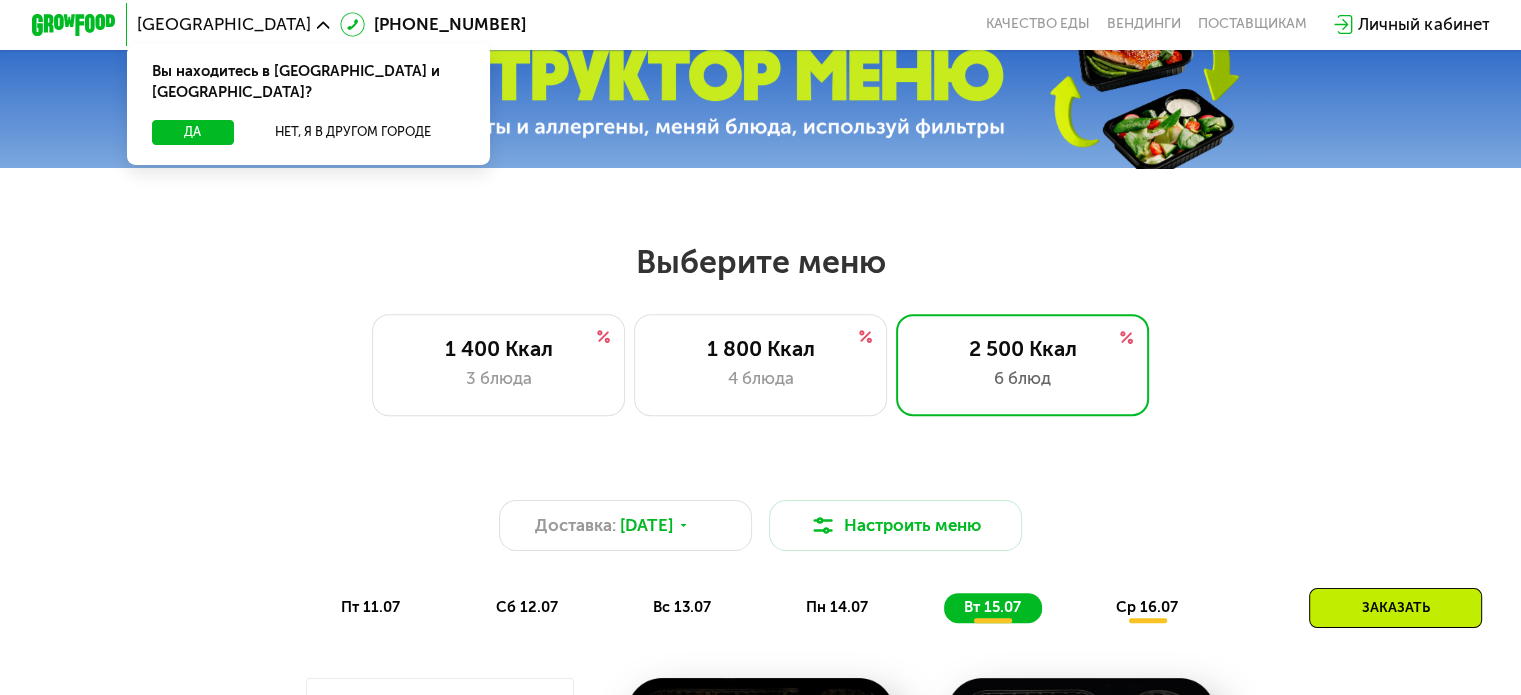 click on "Вы находитесь в Москве и обл.?" at bounding box center (308, 82) 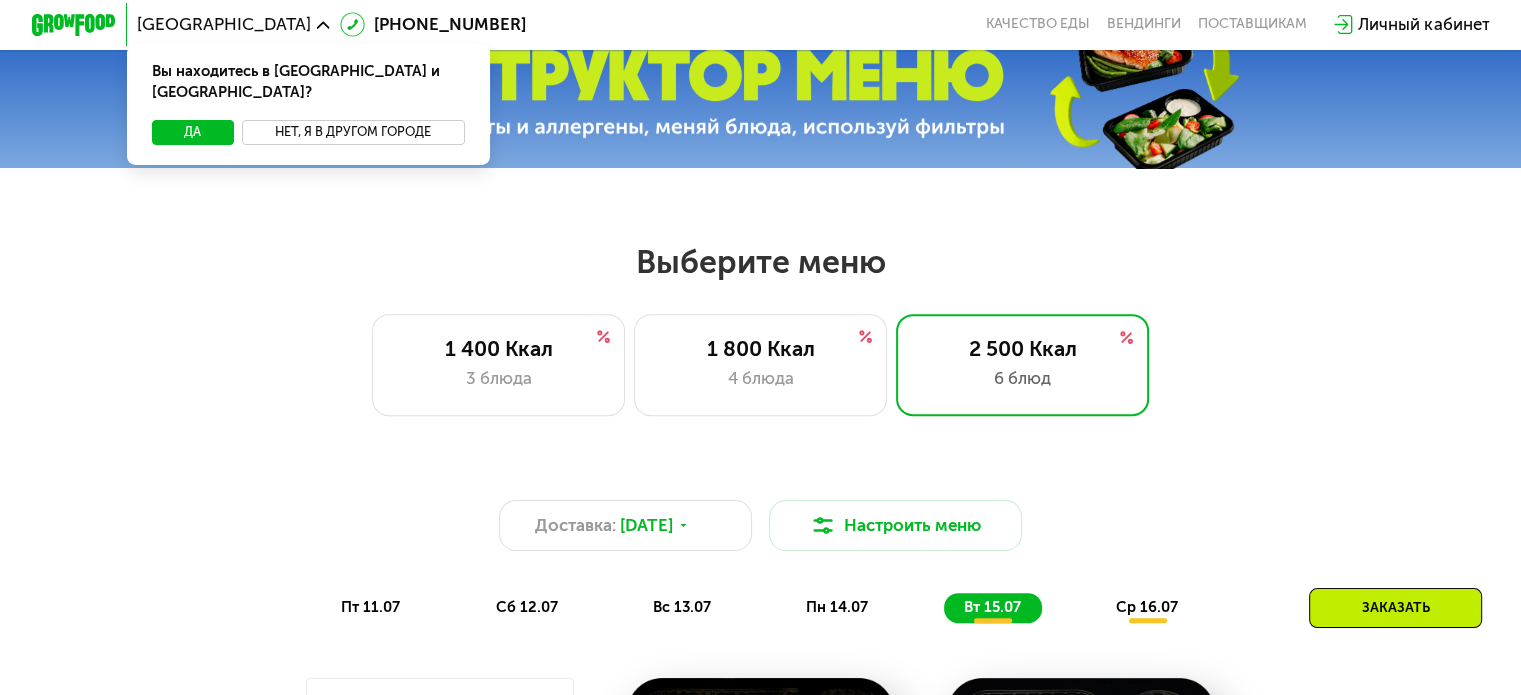 click on "Нет, я в другом городе" at bounding box center (353, 132) 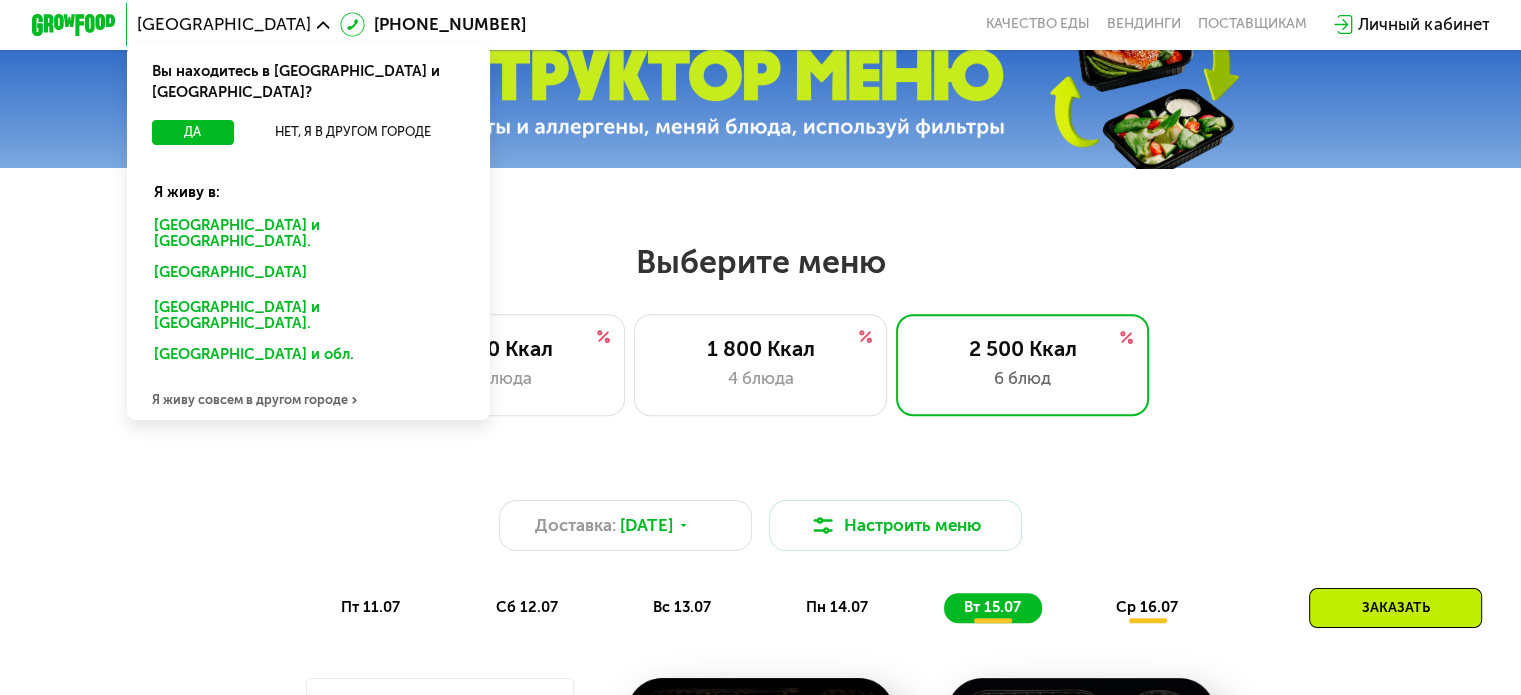 click on "Воронеже и обл." 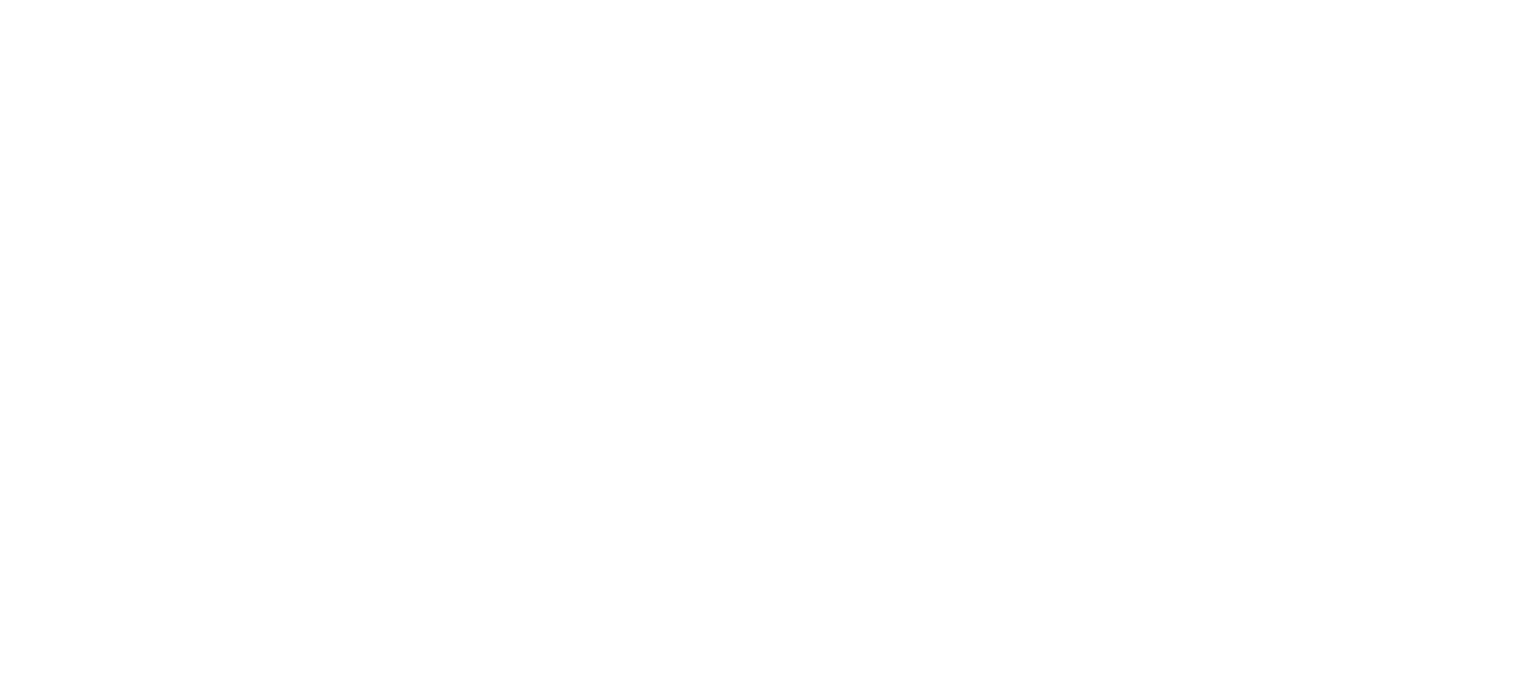 scroll, scrollTop: 0, scrollLeft: 0, axis: both 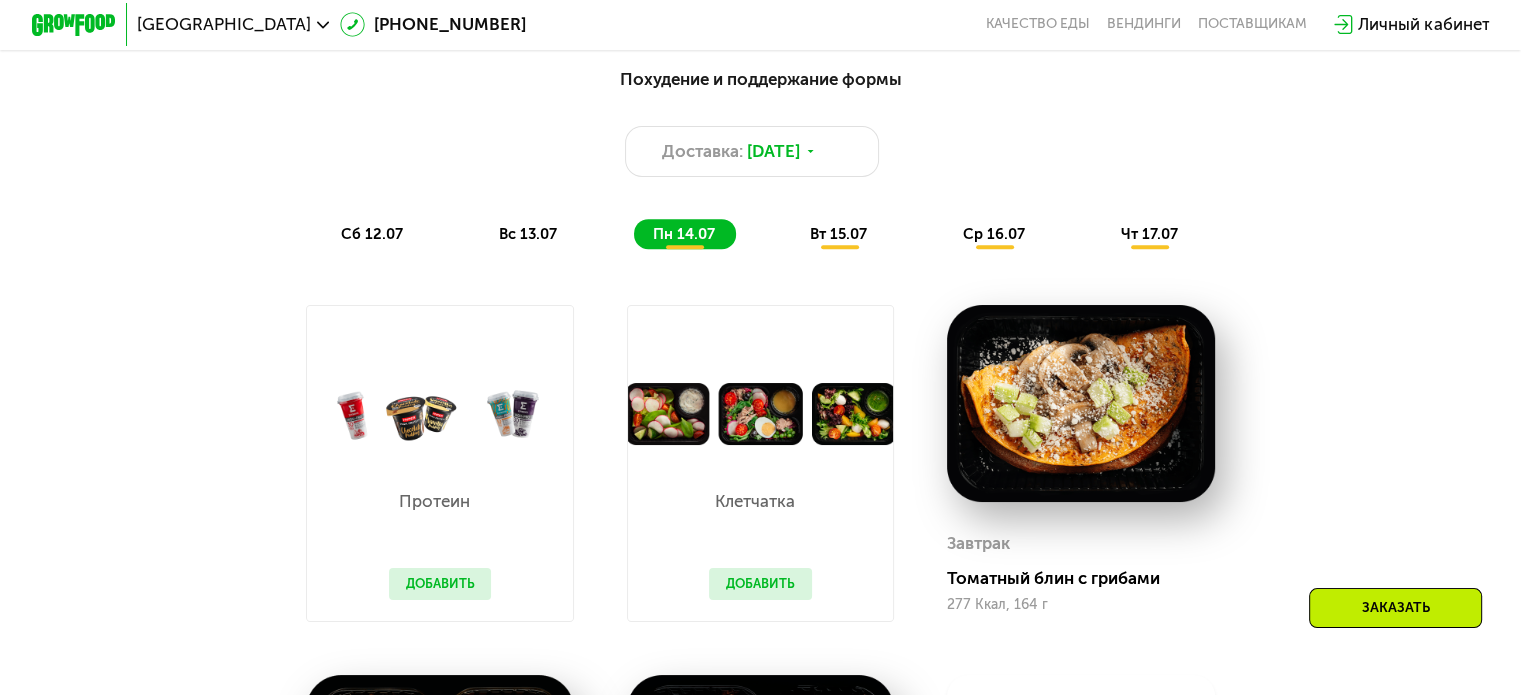 click on "Похудение и поддержание формы Доставка: [DATE] сб 12.07 вс 13.07 пн 14.07 вт 15.07 ср 16.07 чт 17.07 Завтрак Круассан с форелью 409 Ккал, 175 г Обед Овощная лазанья  350 Ккал, 215 г Ужин Зеленый салат с курицей 432 Ккал, 221 г  Всего в [DATE] 1191 Ккал 51  Белки  70  Жиры  89  Углеводы  Завтрак Омлет с томатами и фетой 530 Ккал, 210 г Обед Белая рыба и пюре 274 Ккал, 220 г Ужин Курица с аджикой и рисом 356 Ккал, 230 г  Всего в [DATE] 1160 Ккал 73  Белки  74  Жиры  49  Углеводы  Протеин  Добавить  Клетчатка  Добавить  Завтрак Томатный блин с грибами 277 Ккал, 164 г Обед Паста болоньезе с сыром 662 Ккал, [STREET_ADDRESS]" at bounding box center [760, 576] 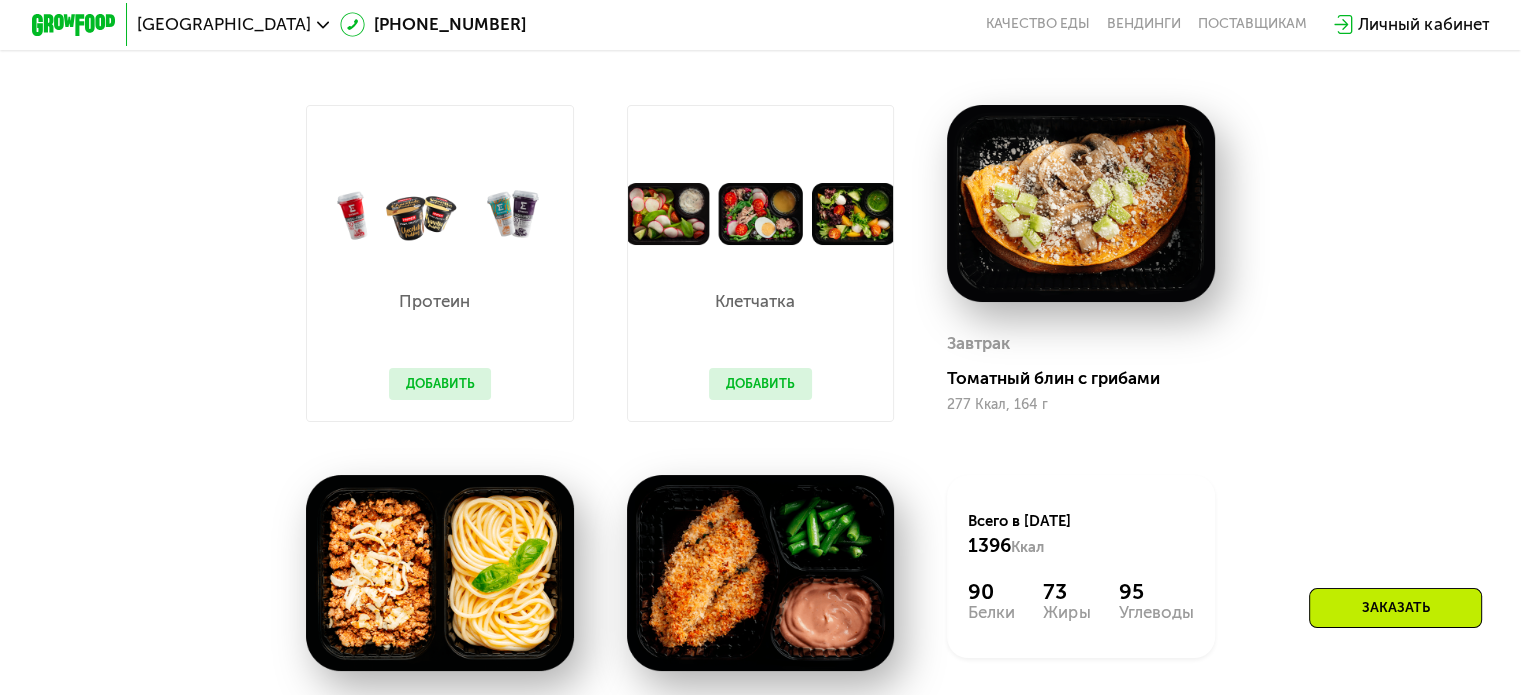 scroll, scrollTop: 1500, scrollLeft: 0, axis: vertical 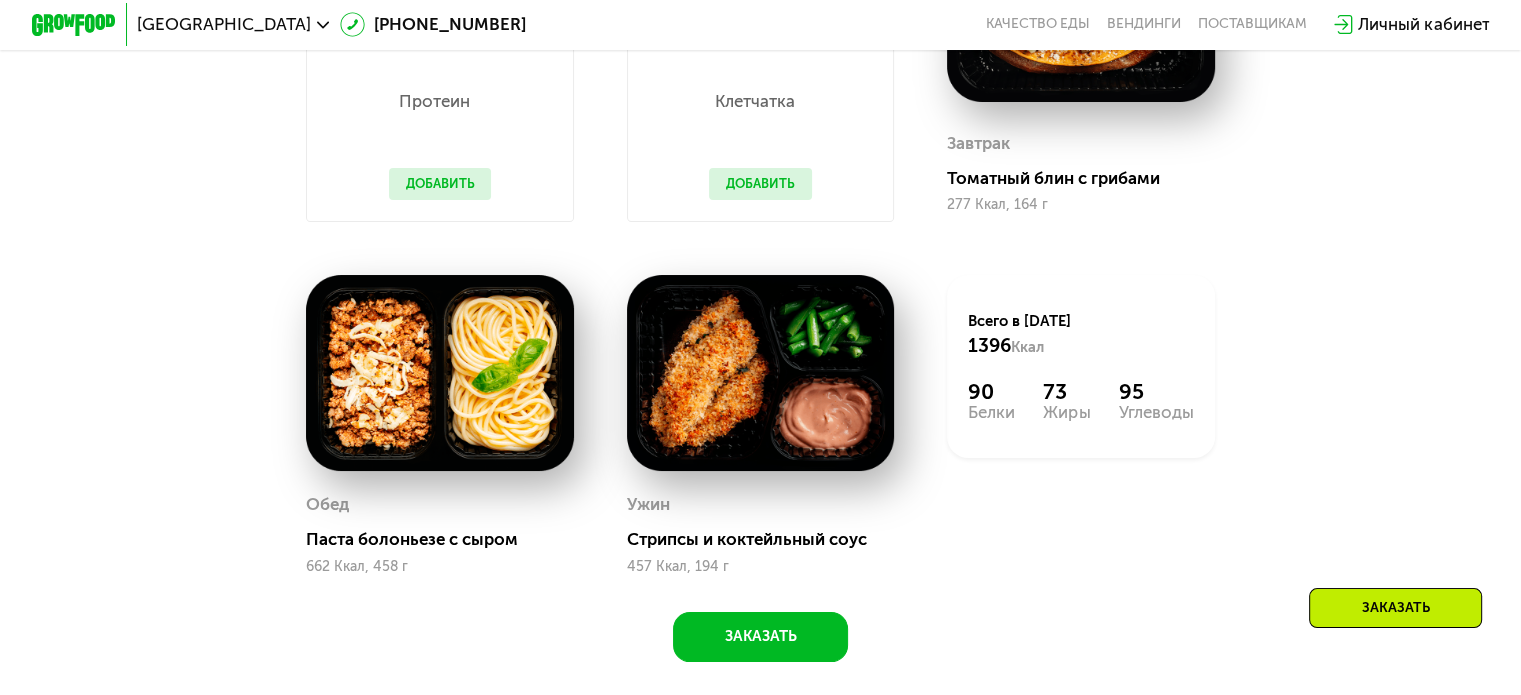 click on "Всего в [DATE] 1396 Ккал 90  Белки  73  Жиры  95  Углеводы" 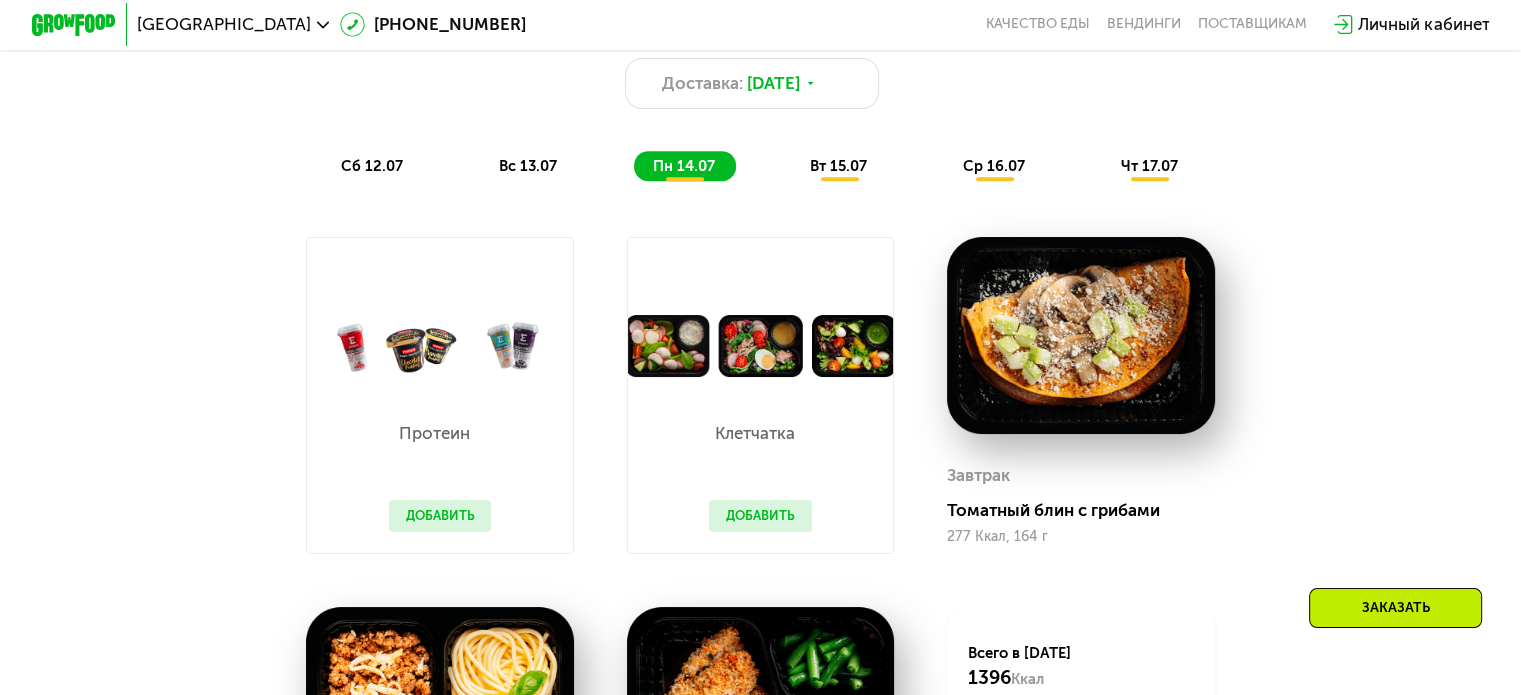 scroll, scrollTop: 900, scrollLeft: 0, axis: vertical 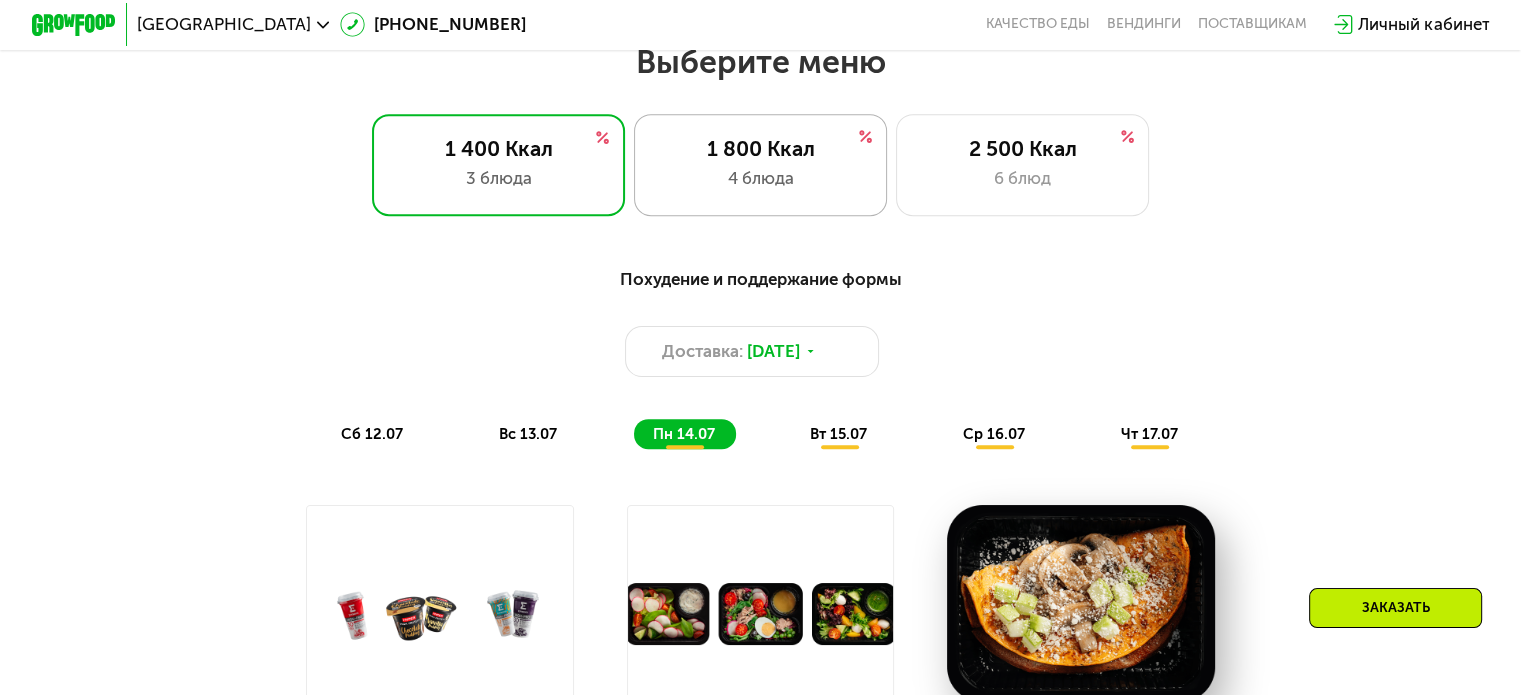 click on "4 блюда" at bounding box center [760, 178] 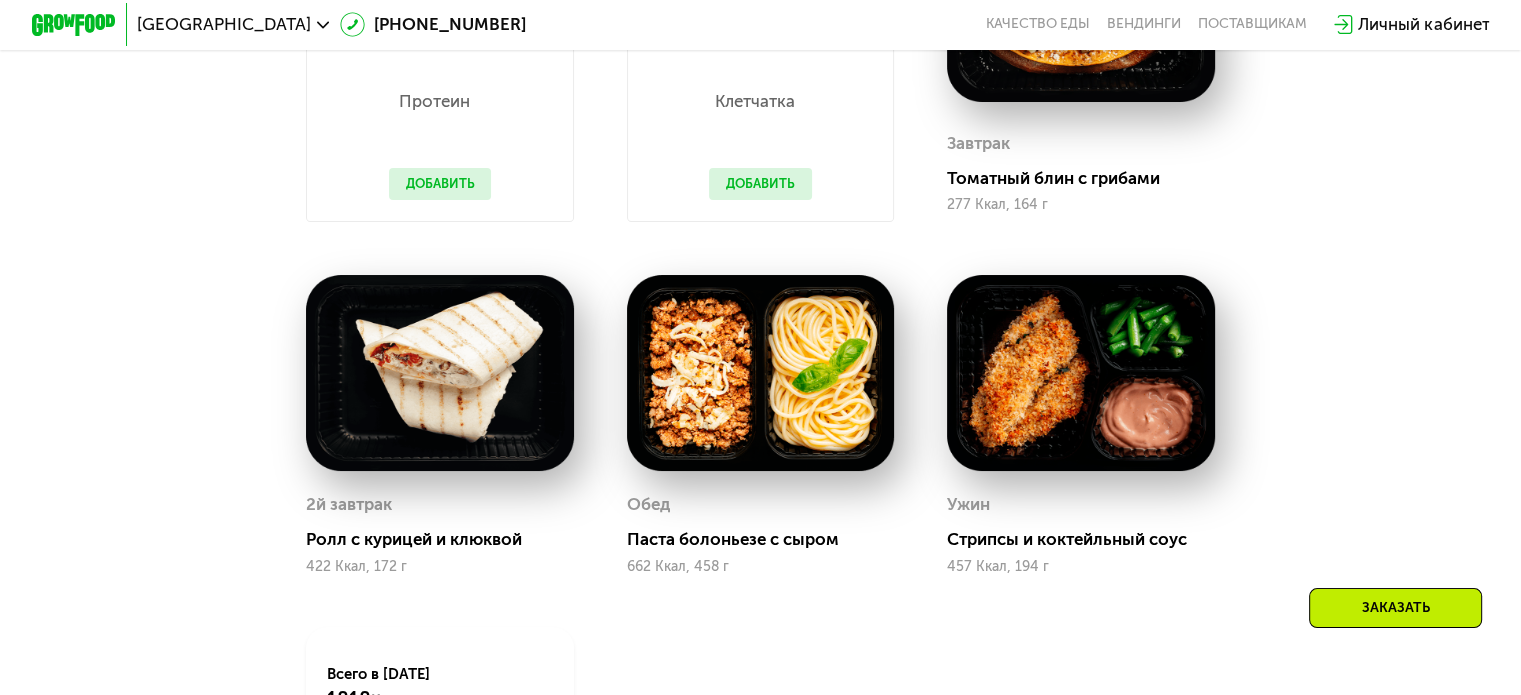 scroll, scrollTop: 1000, scrollLeft: 0, axis: vertical 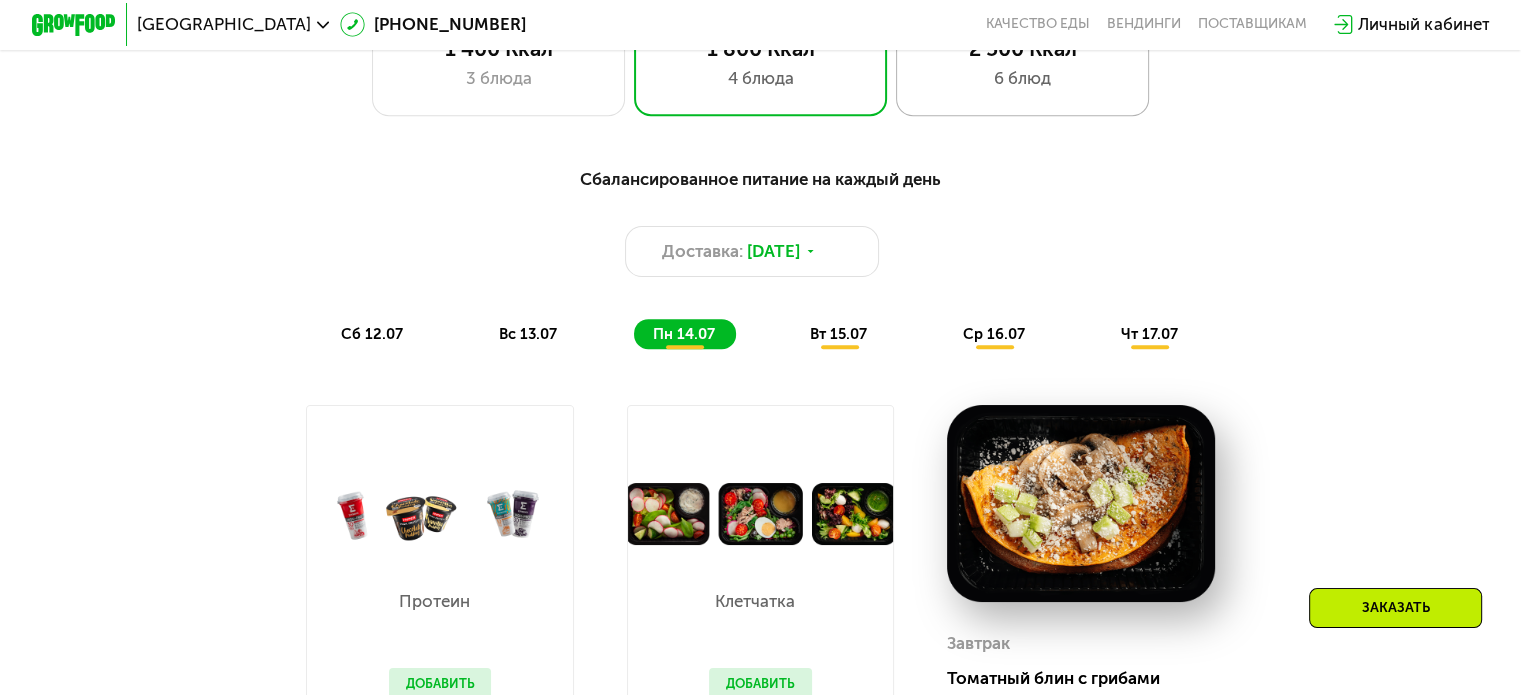 click on "6 блюд" at bounding box center [1022, 78] 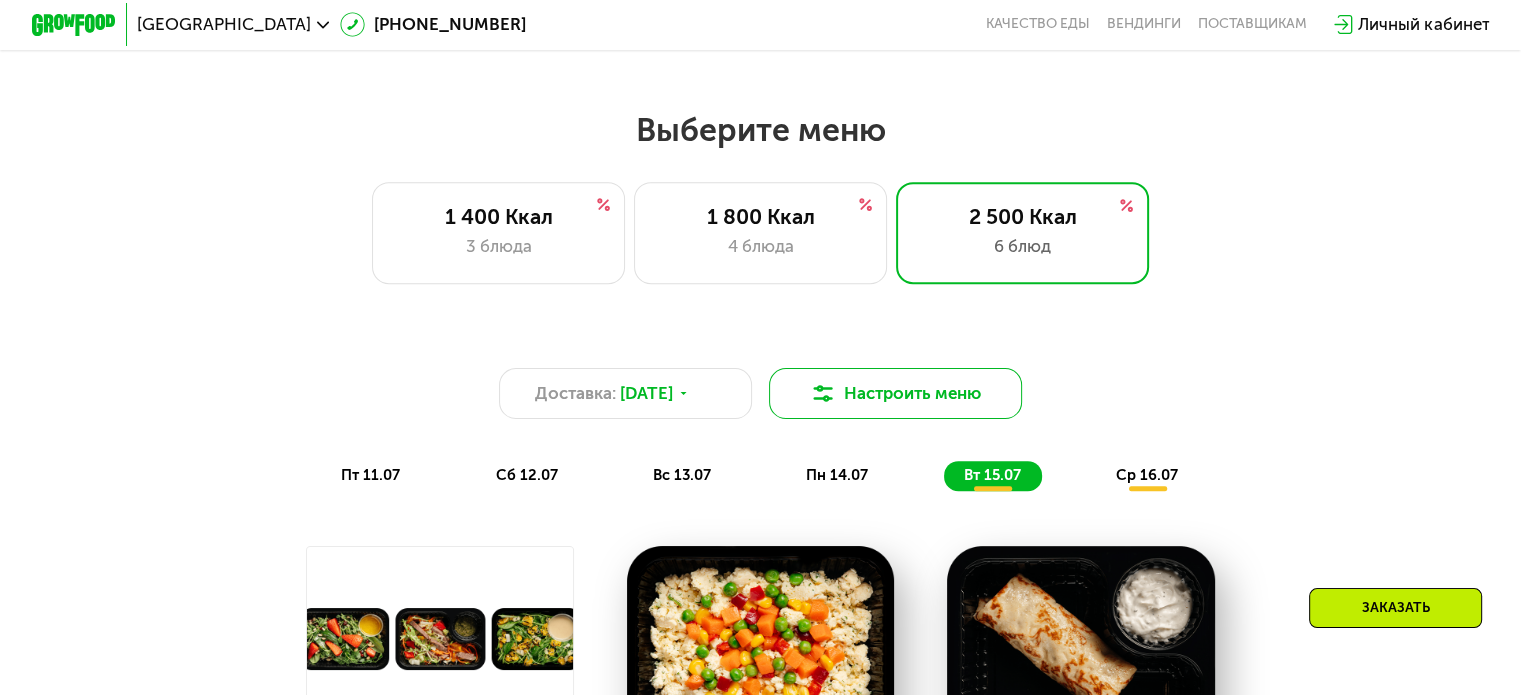 scroll, scrollTop: 700, scrollLeft: 0, axis: vertical 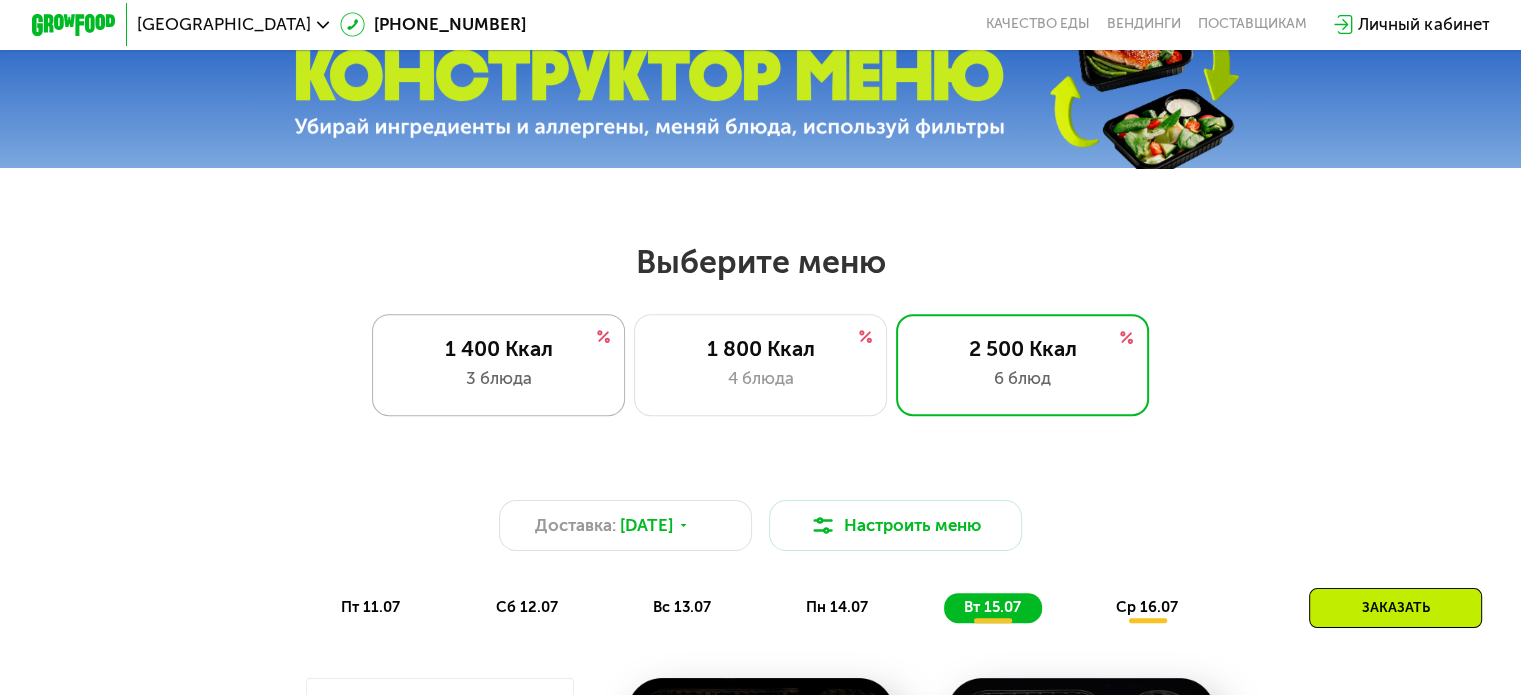 click on "3 блюда" at bounding box center [498, 378] 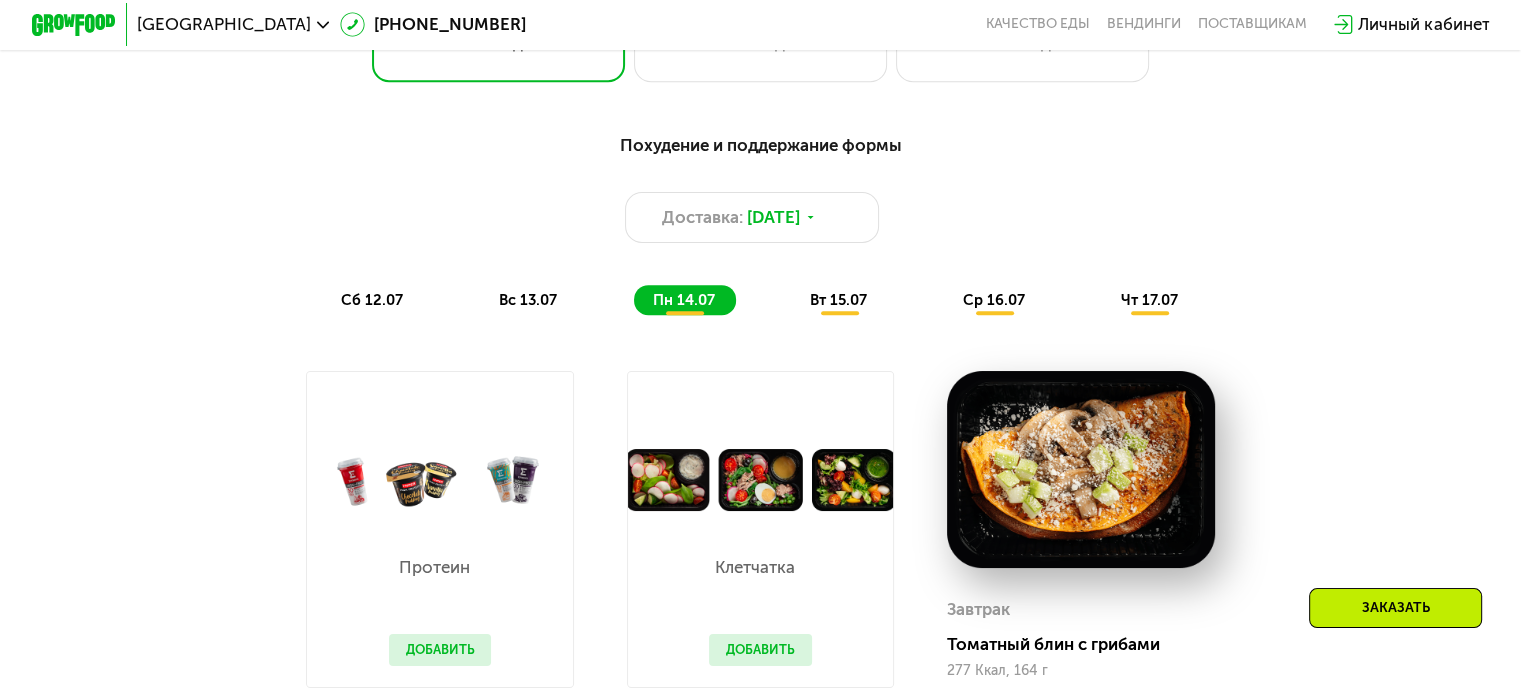 scroll, scrollTop: 1000, scrollLeft: 0, axis: vertical 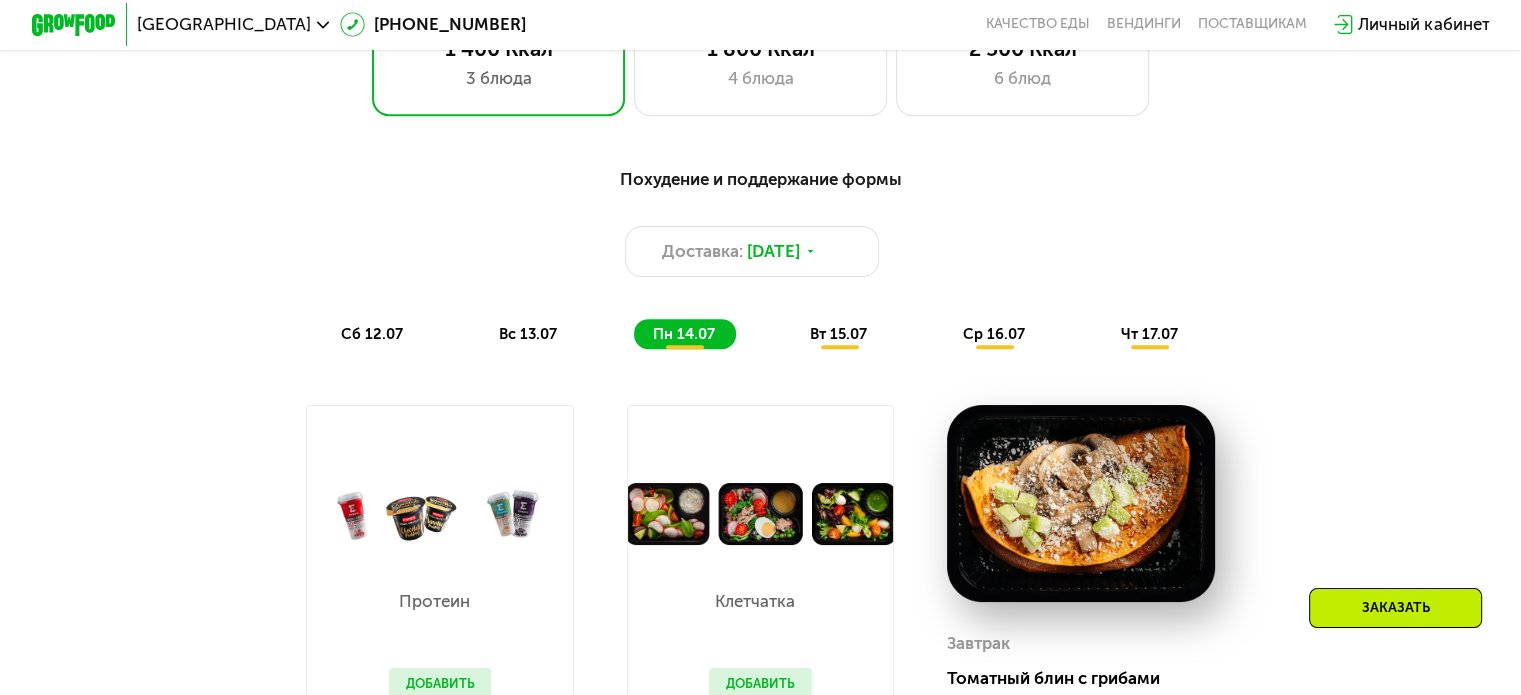 click on "Похудение и поддержание формы Доставка: [DATE] сб 12.07 вс 13.07 пн 14.07 вт 15.07 ср 16.07 чт 17.07" at bounding box center [761, 258] 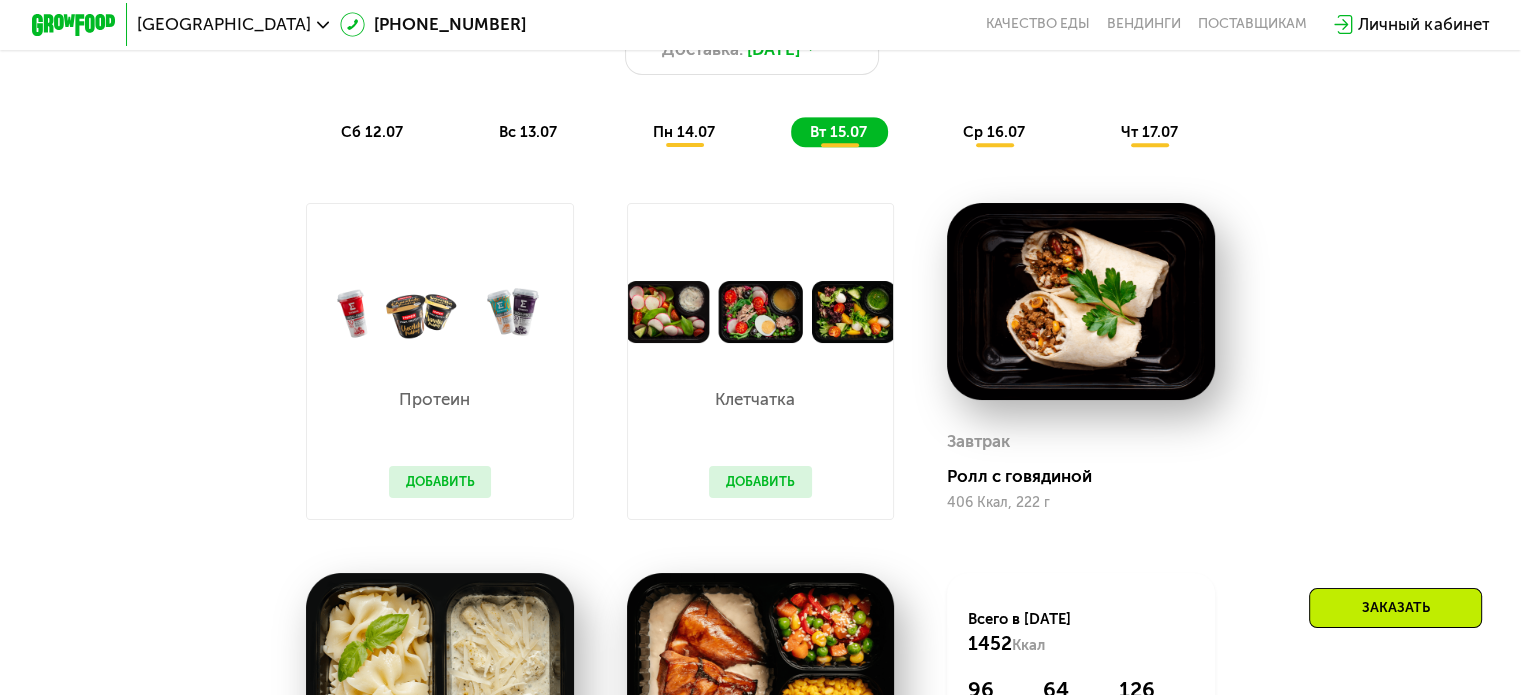 scroll, scrollTop: 1200, scrollLeft: 0, axis: vertical 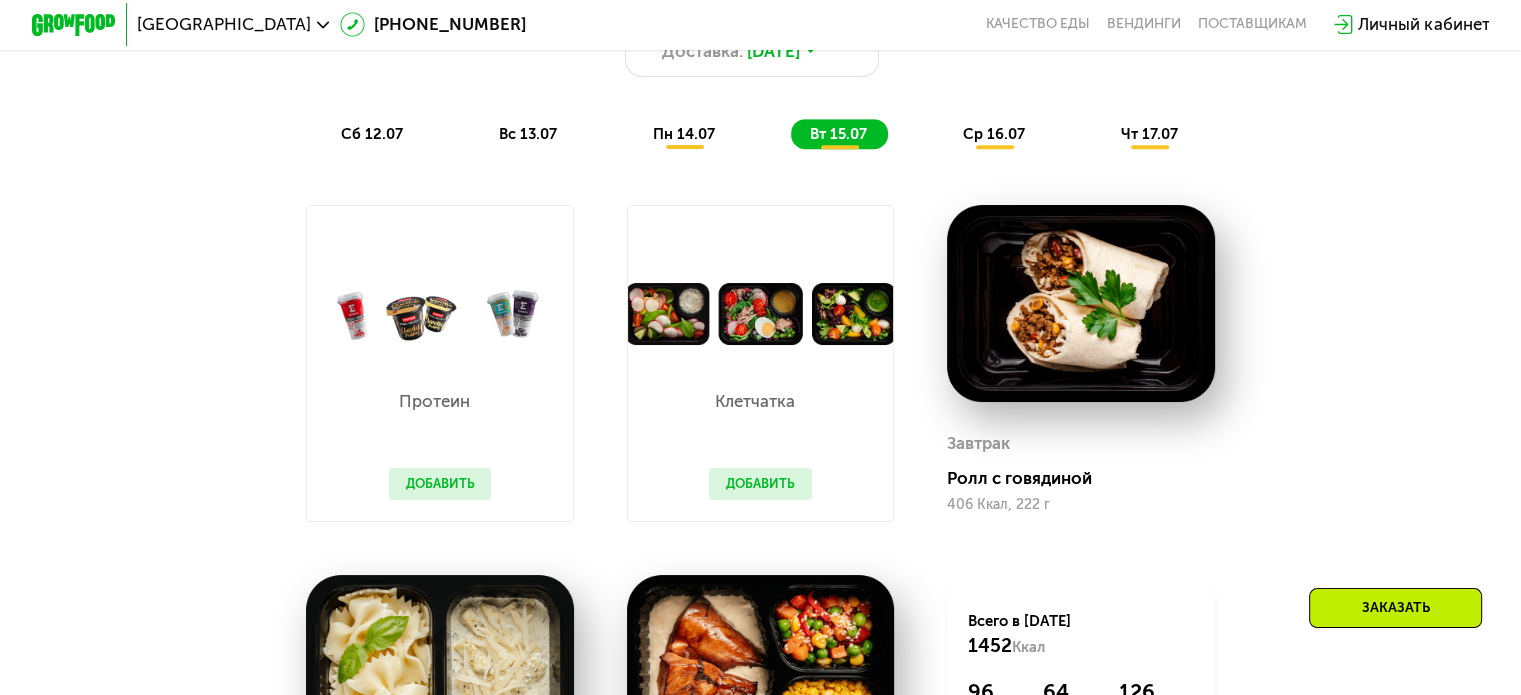 drag, startPoint x: 1012, startPoint y: 119, endPoint x: 1011, endPoint y: 131, distance: 12.0415945 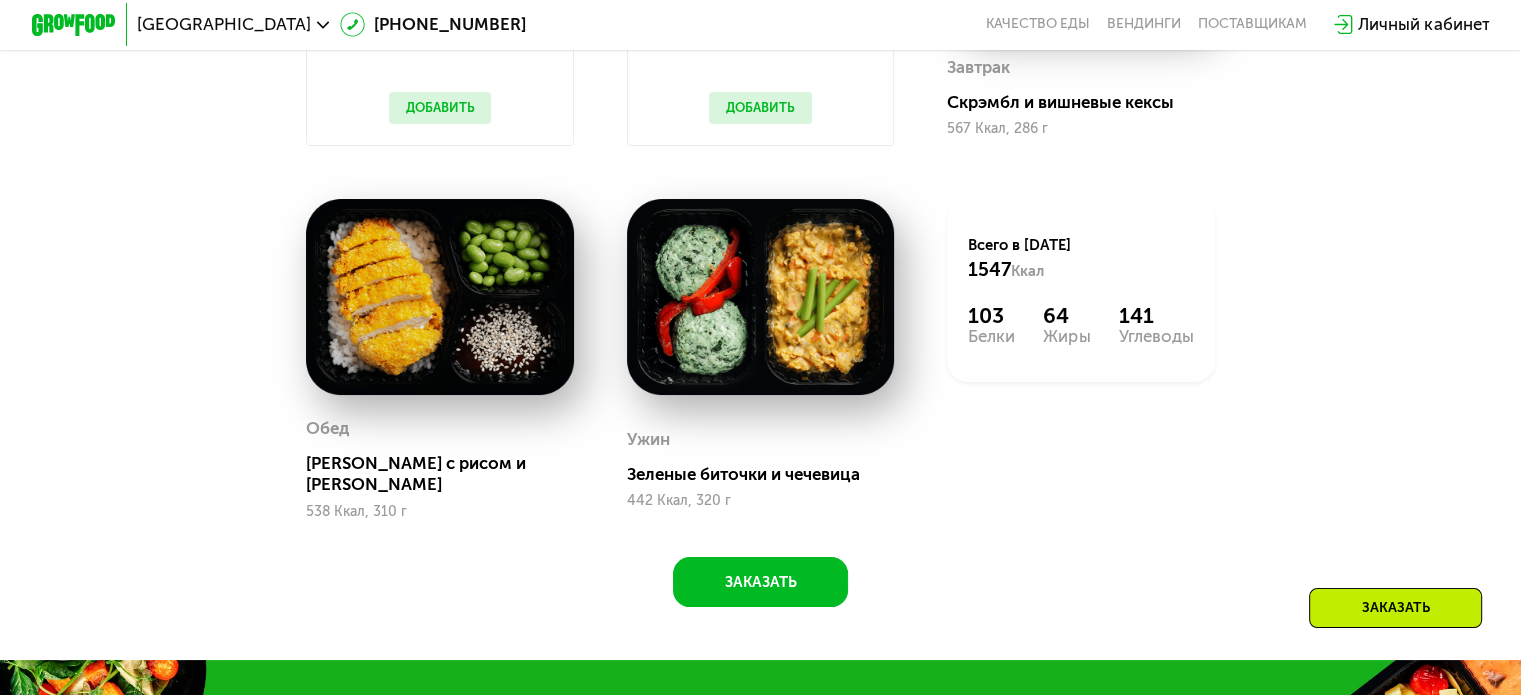 scroll, scrollTop: 1600, scrollLeft: 0, axis: vertical 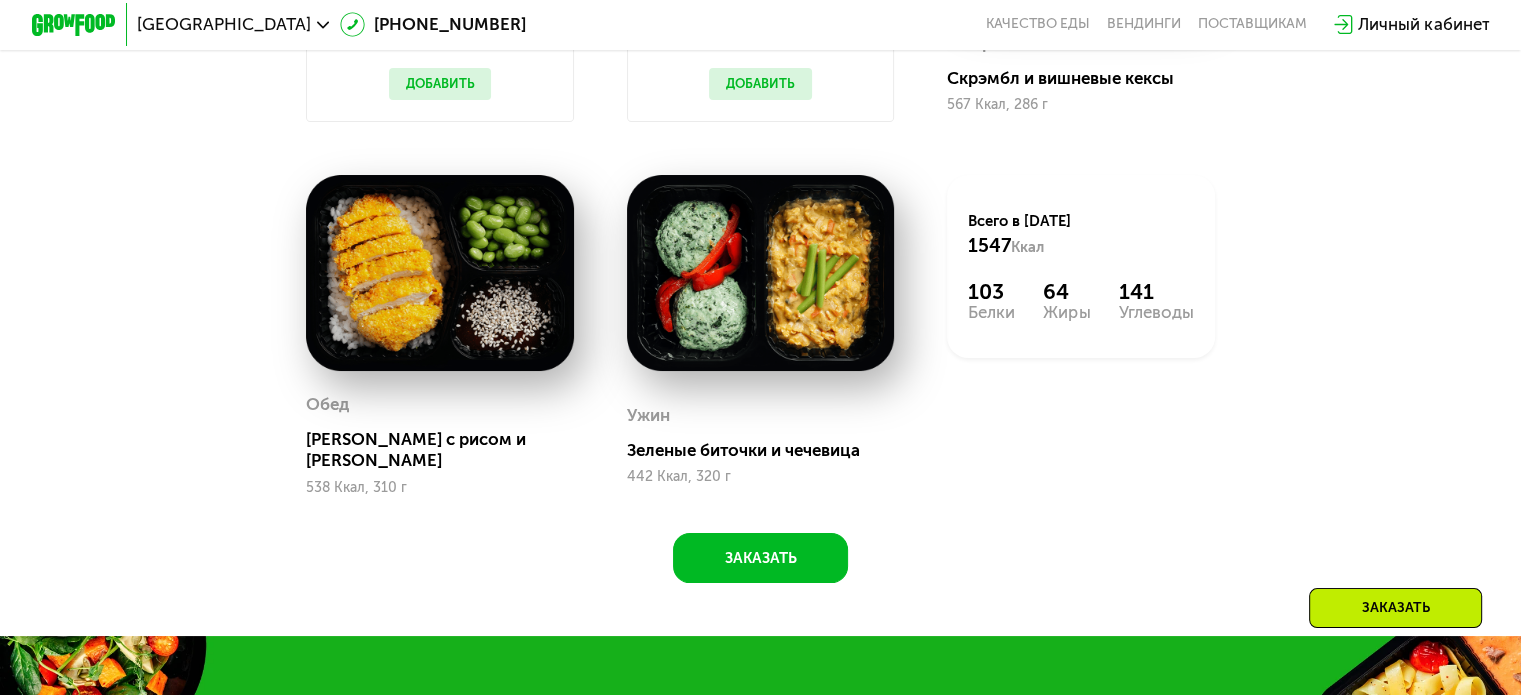 click at bounding box center (761, 273) 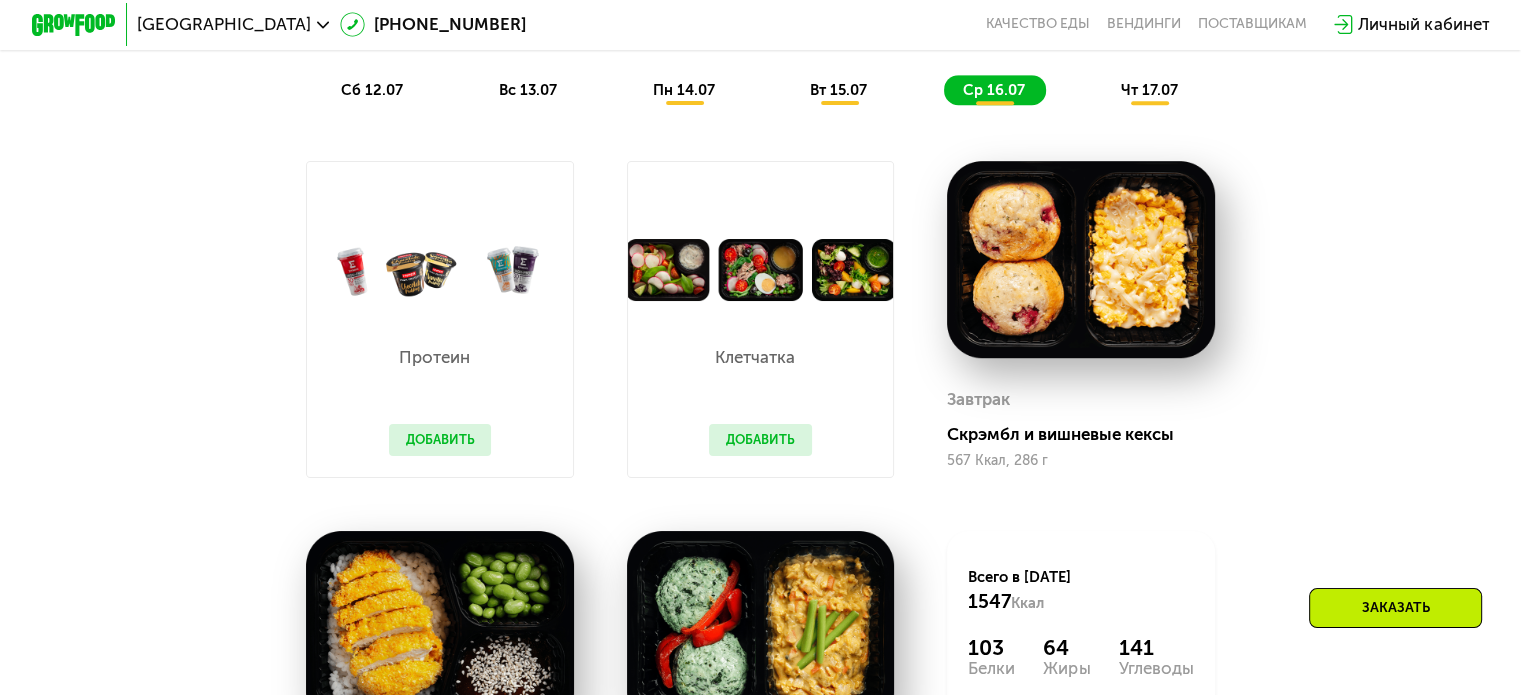 scroll, scrollTop: 1200, scrollLeft: 0, axis: vertical 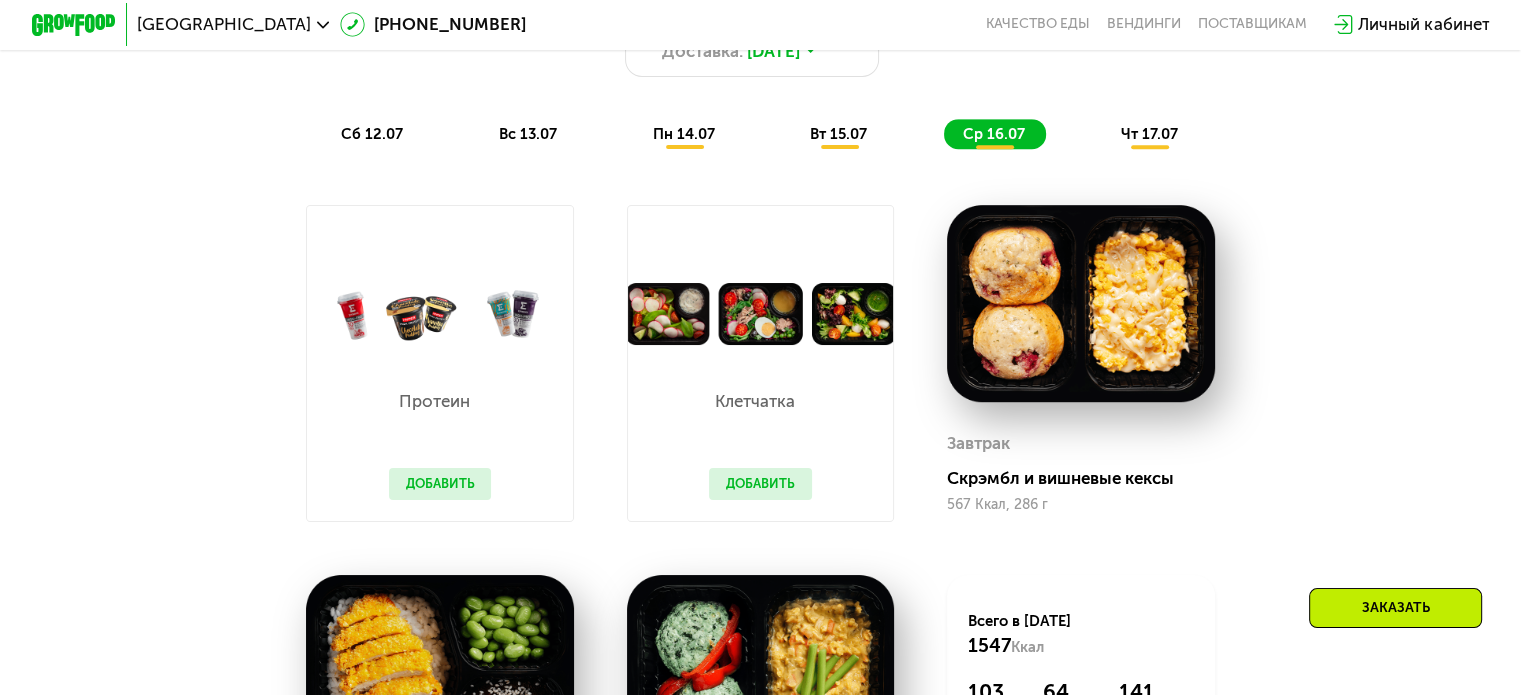 click on "чт 17.07" at bounding box center (1149, 134) 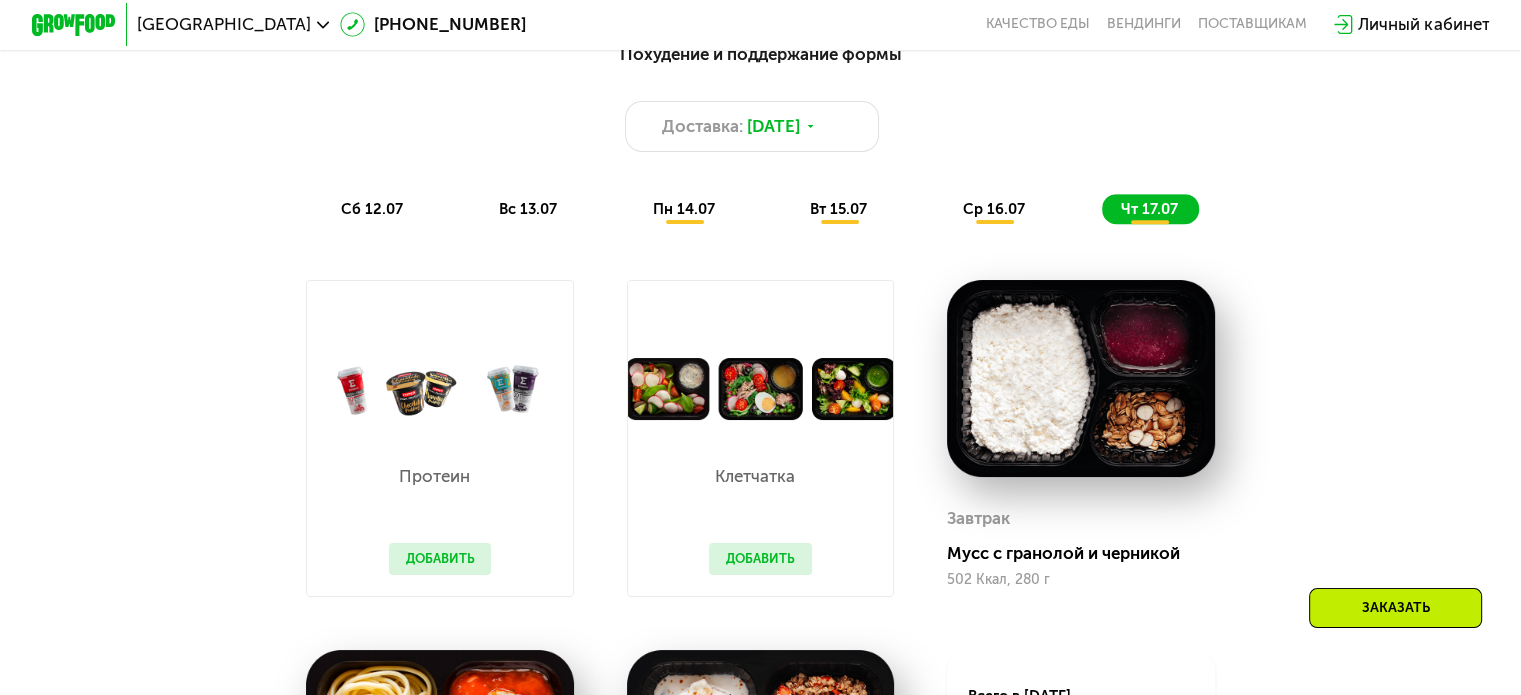 scroll, scrollTop: 1100, scrollLeft: 0, axis: vertical 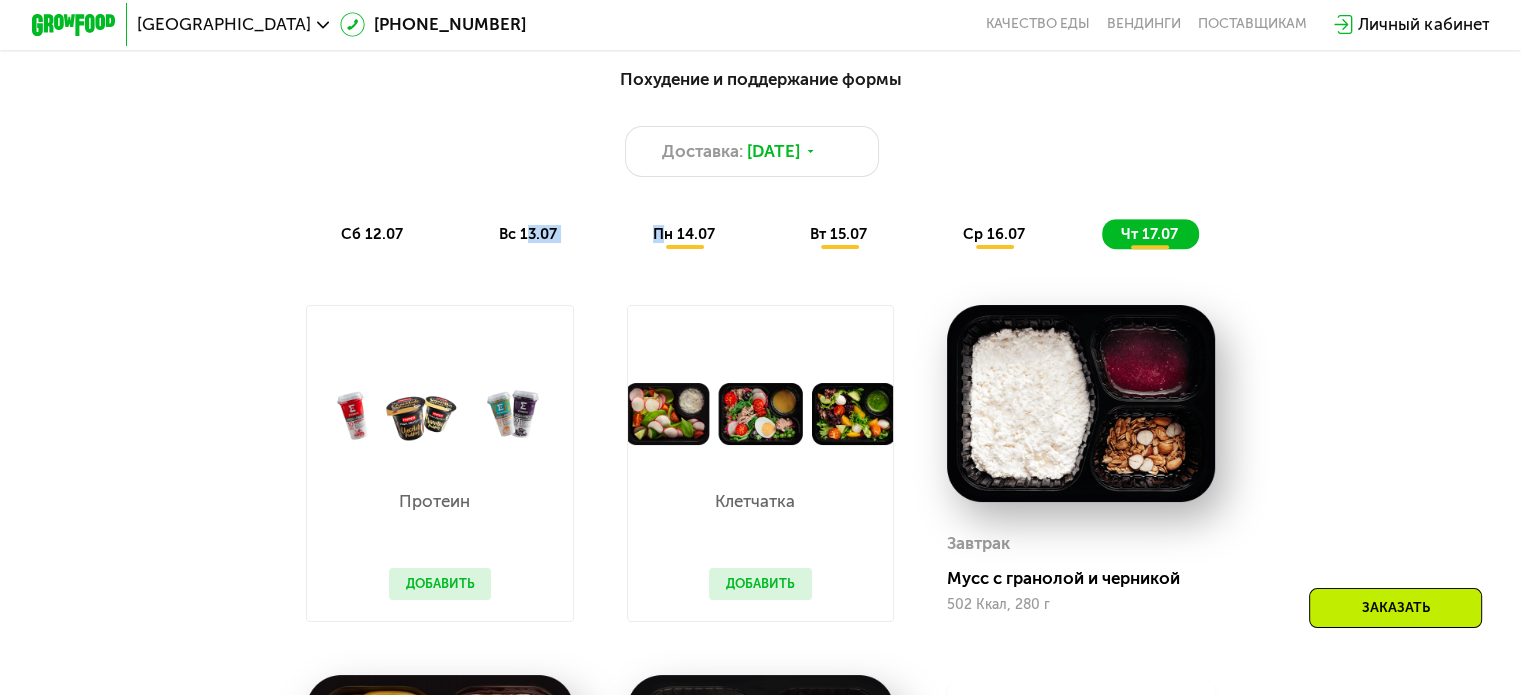 drag, startPoint x: 594, startPoint y: 240, endPoint x: 475, endPoint y: 220, distance: 120.66897 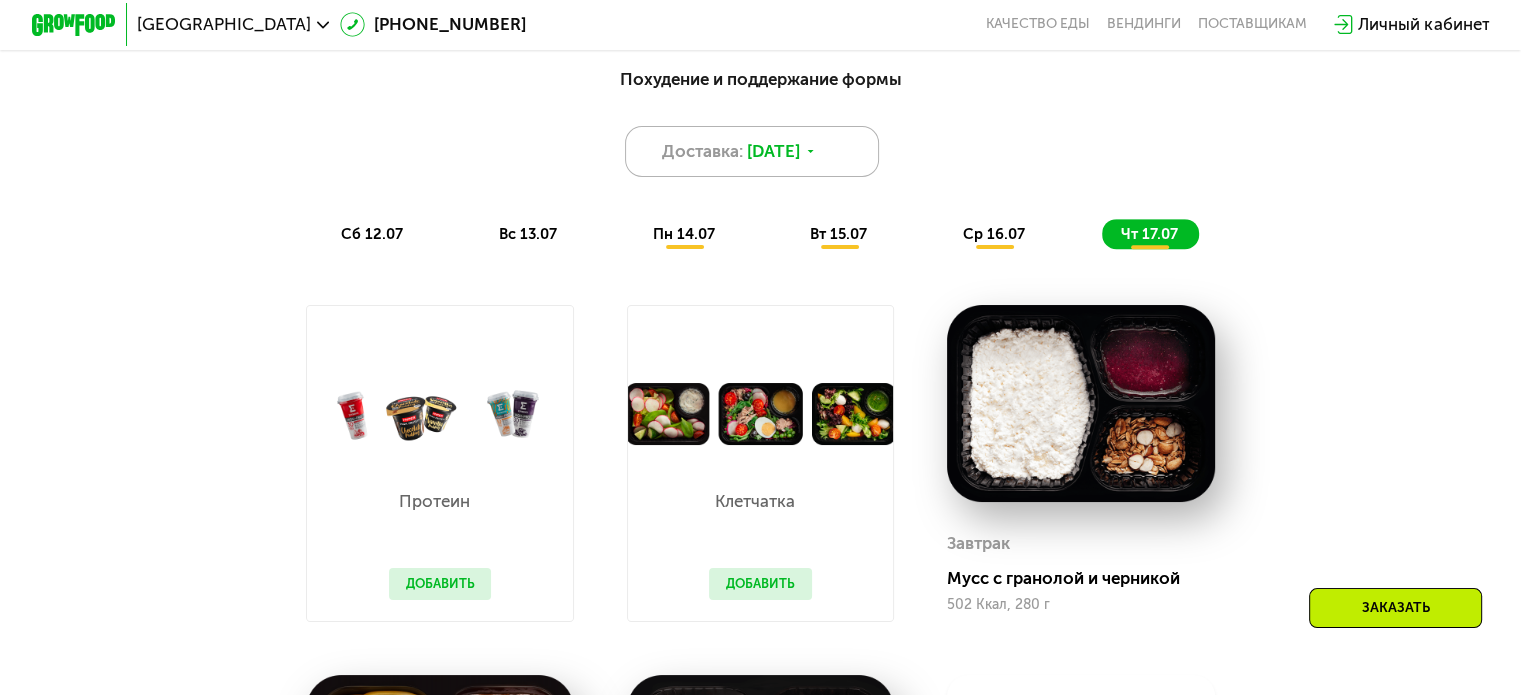click on "Доставка: [DATE]" at bounding box center (752, 151) 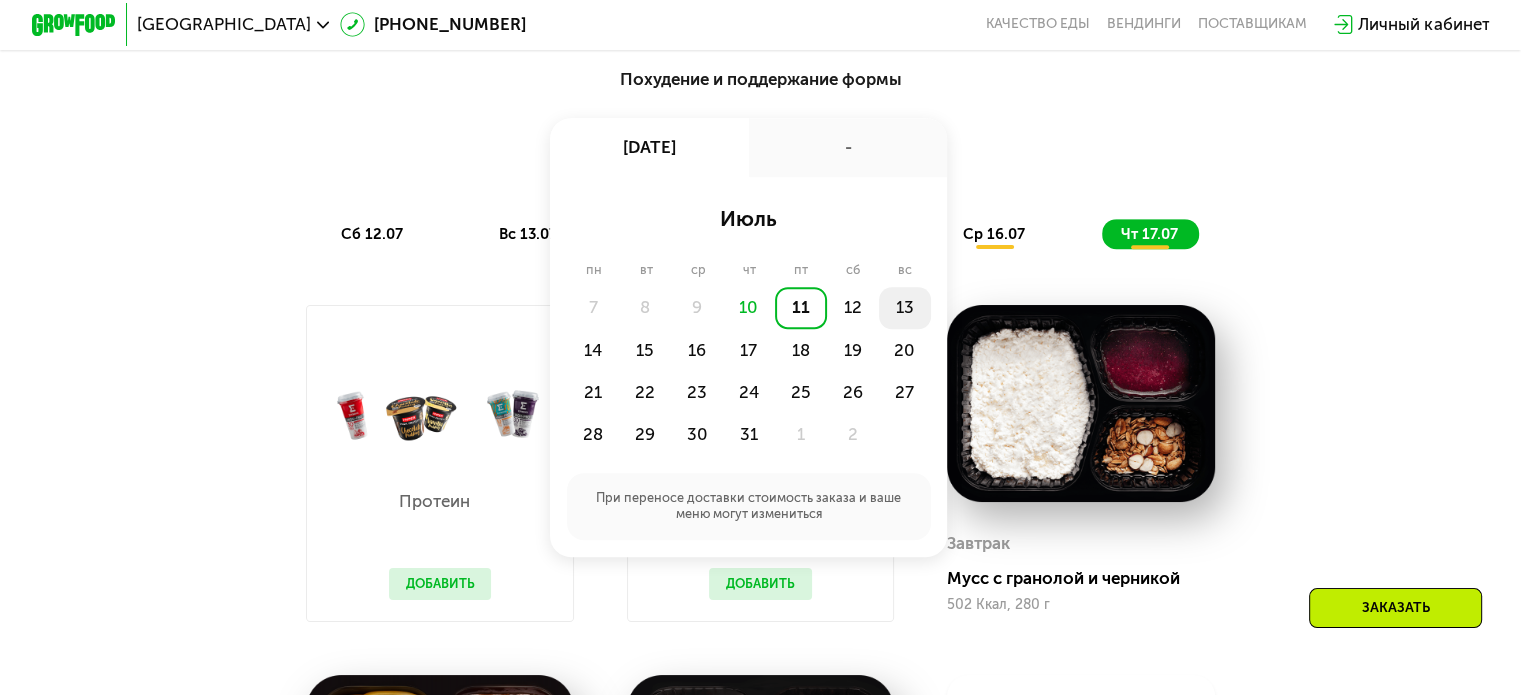 click on "13" 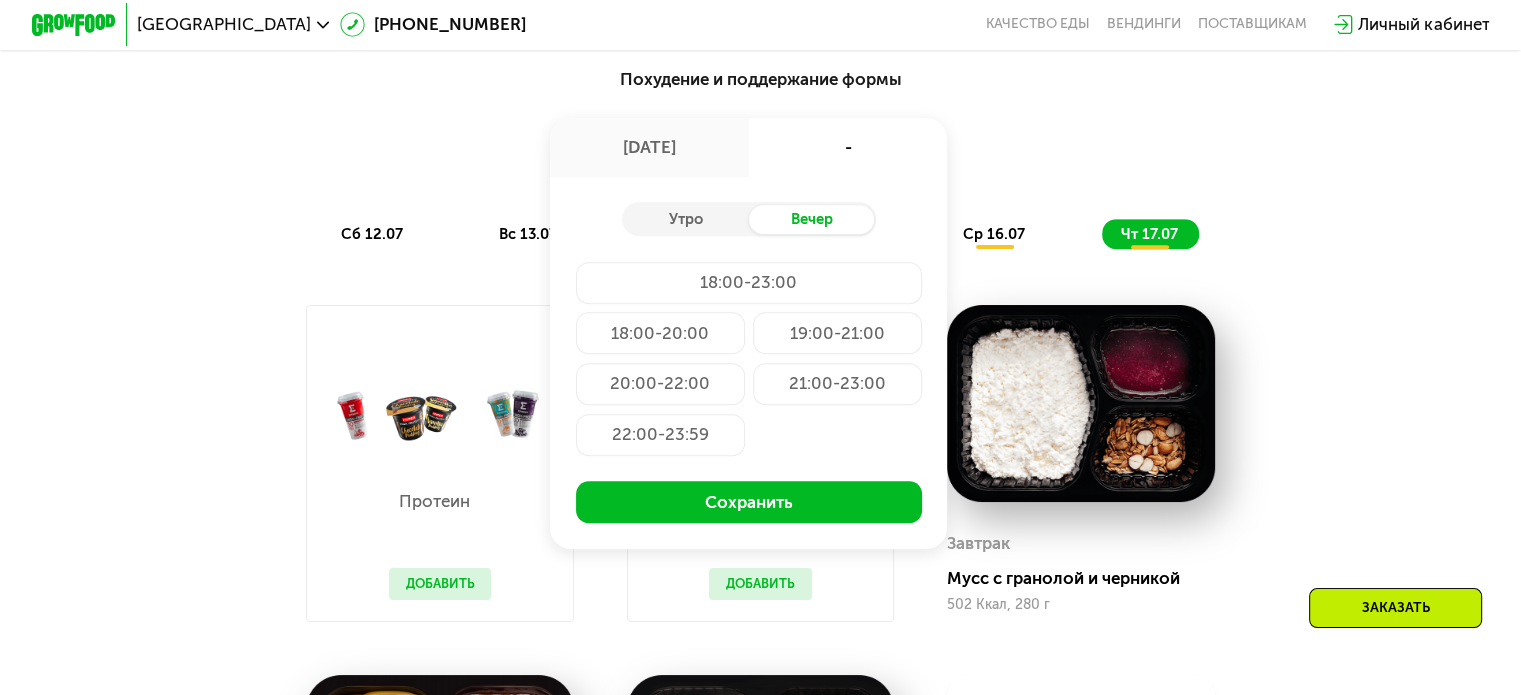 click on "18:00-20:00" 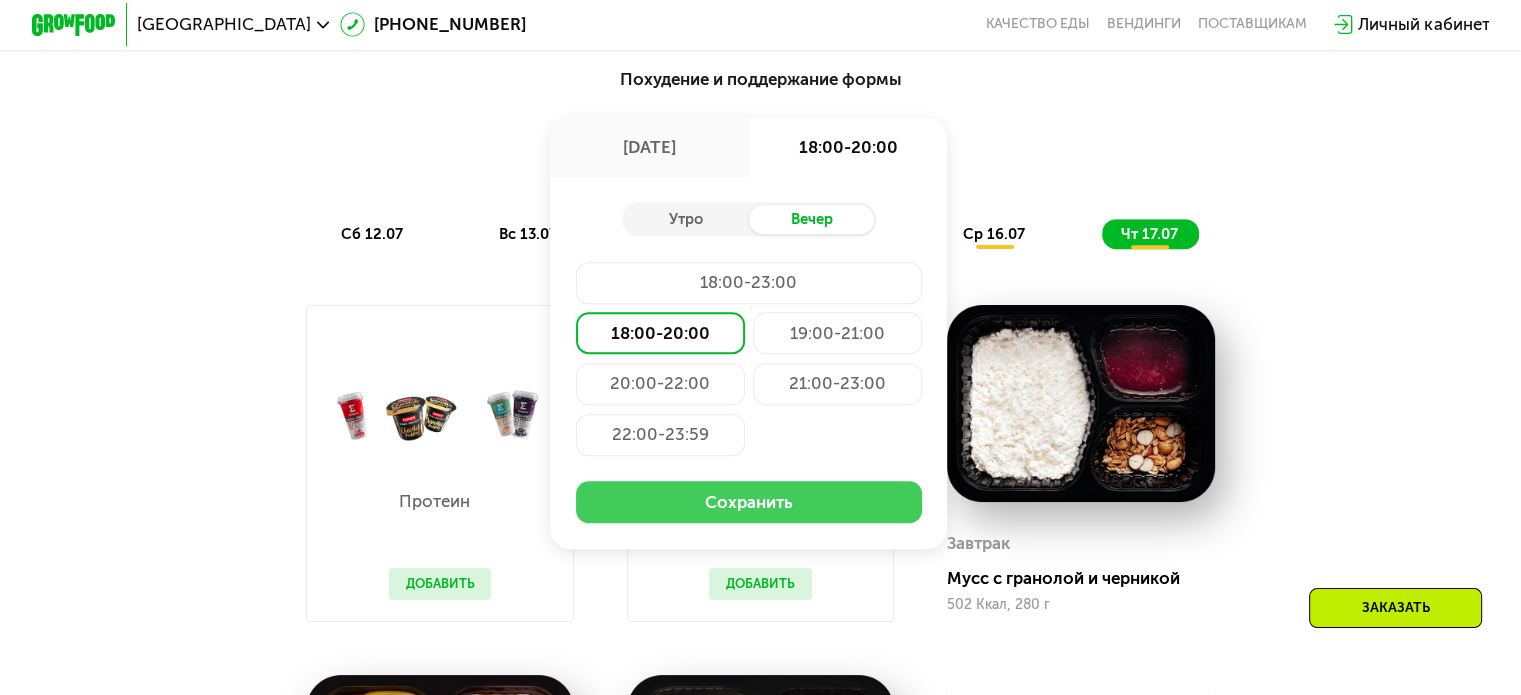 click on "Сохранить" at bounding box center [749, 502] 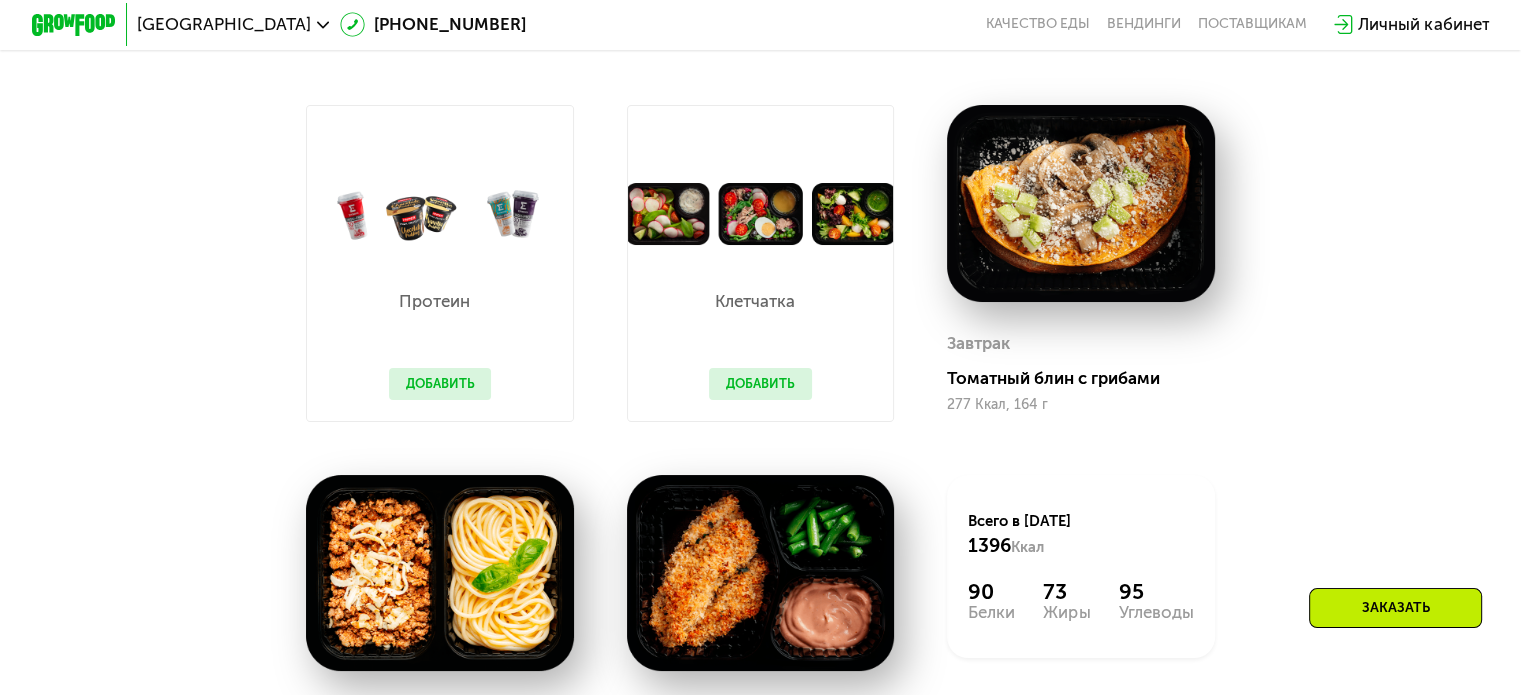 scroll, scrollTop: 1100, scrollLeft: 0, axis: vertical 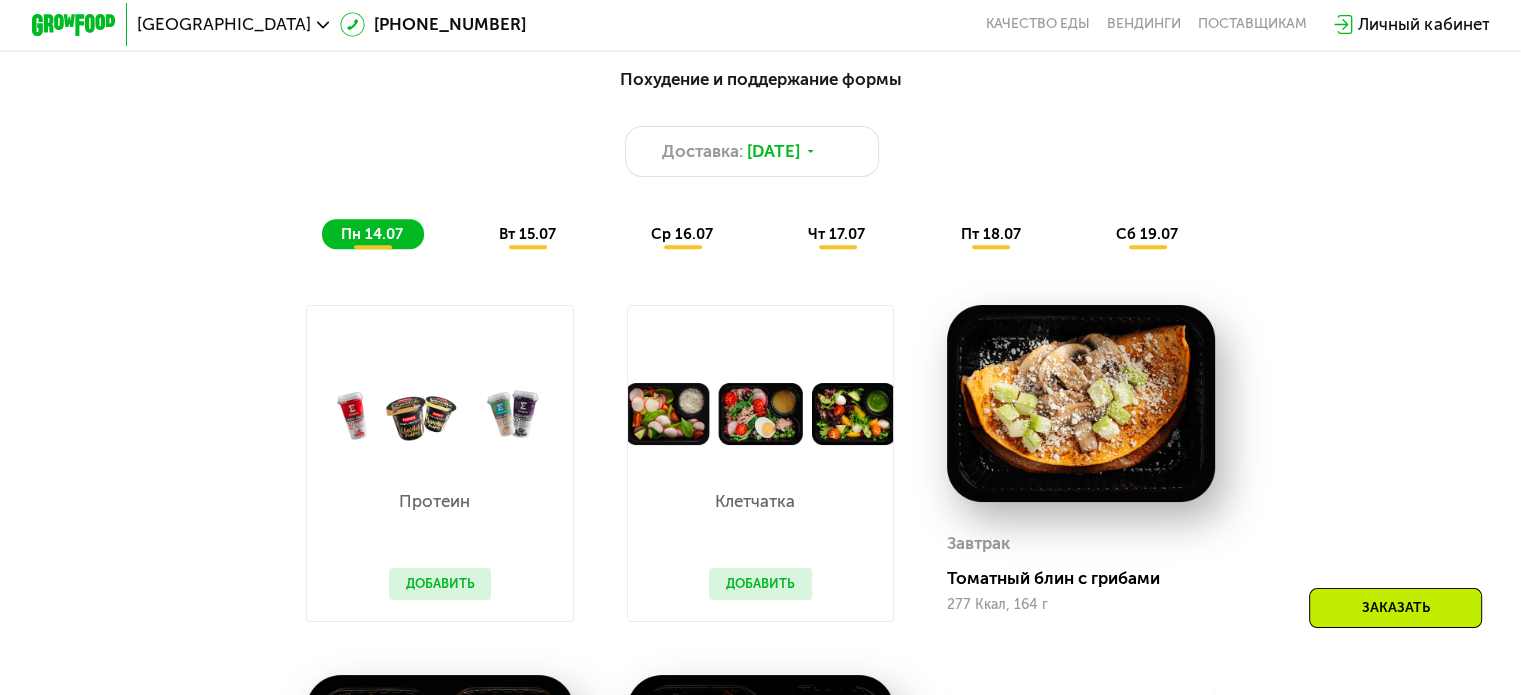 click on "вт 15.07" at bounding box center (526, 234) 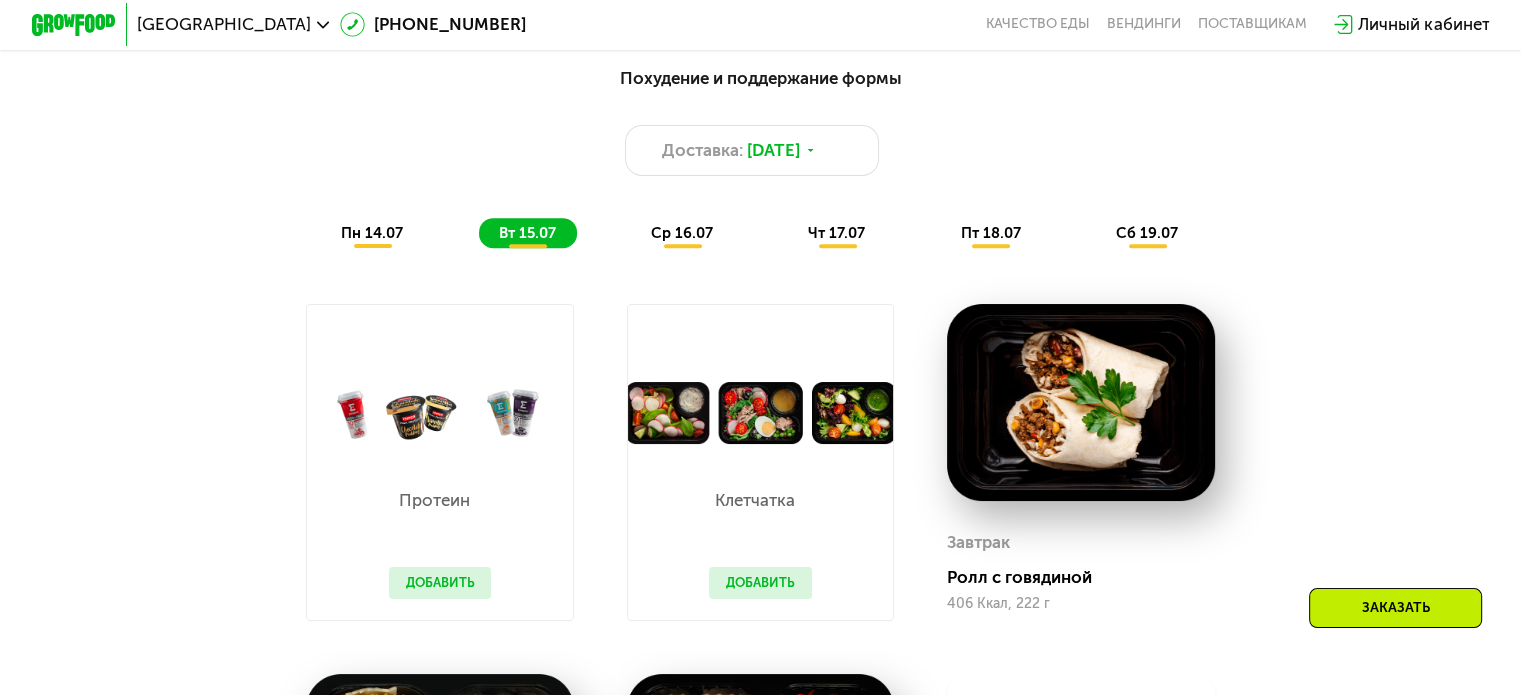scroll, scrollTop: 1100, scrollLeft: 0, axis: vertical 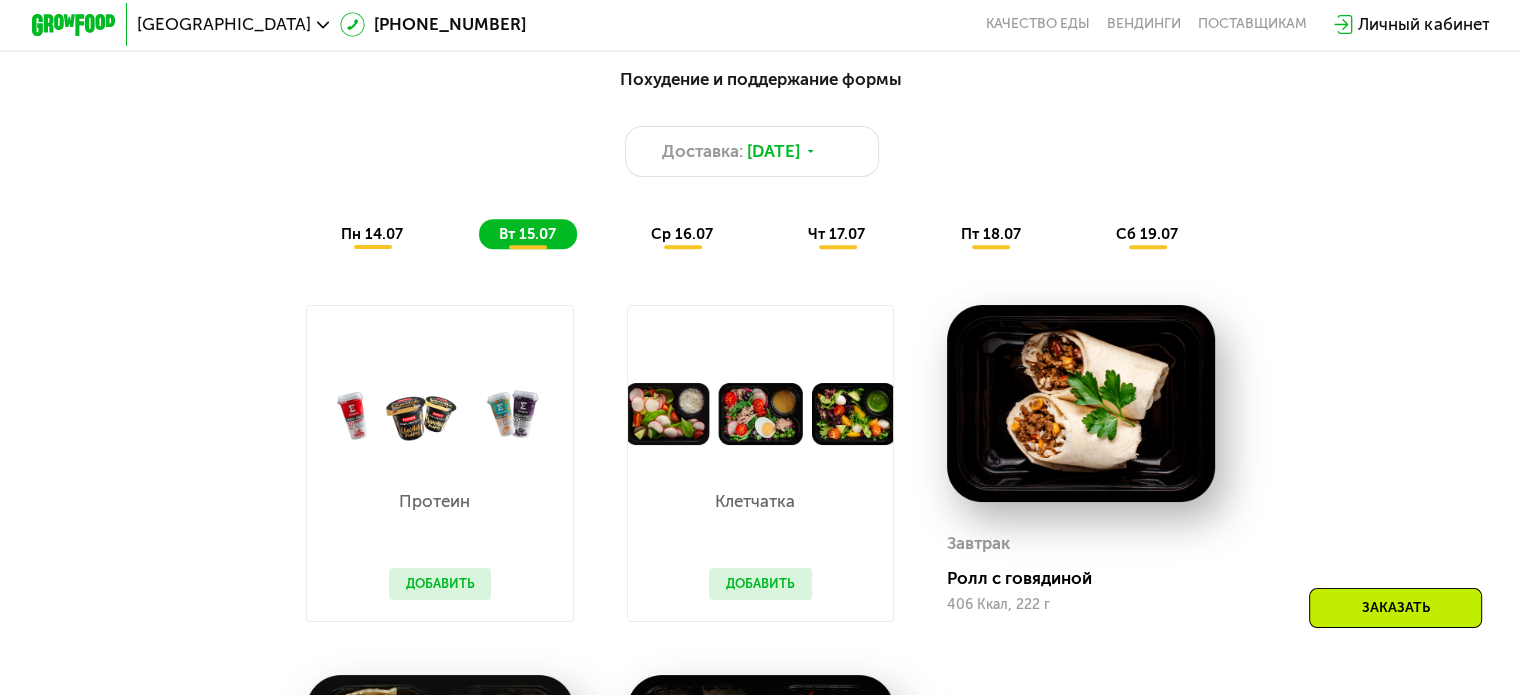 click on "ср 16.07" at bounding box center (682, 234) 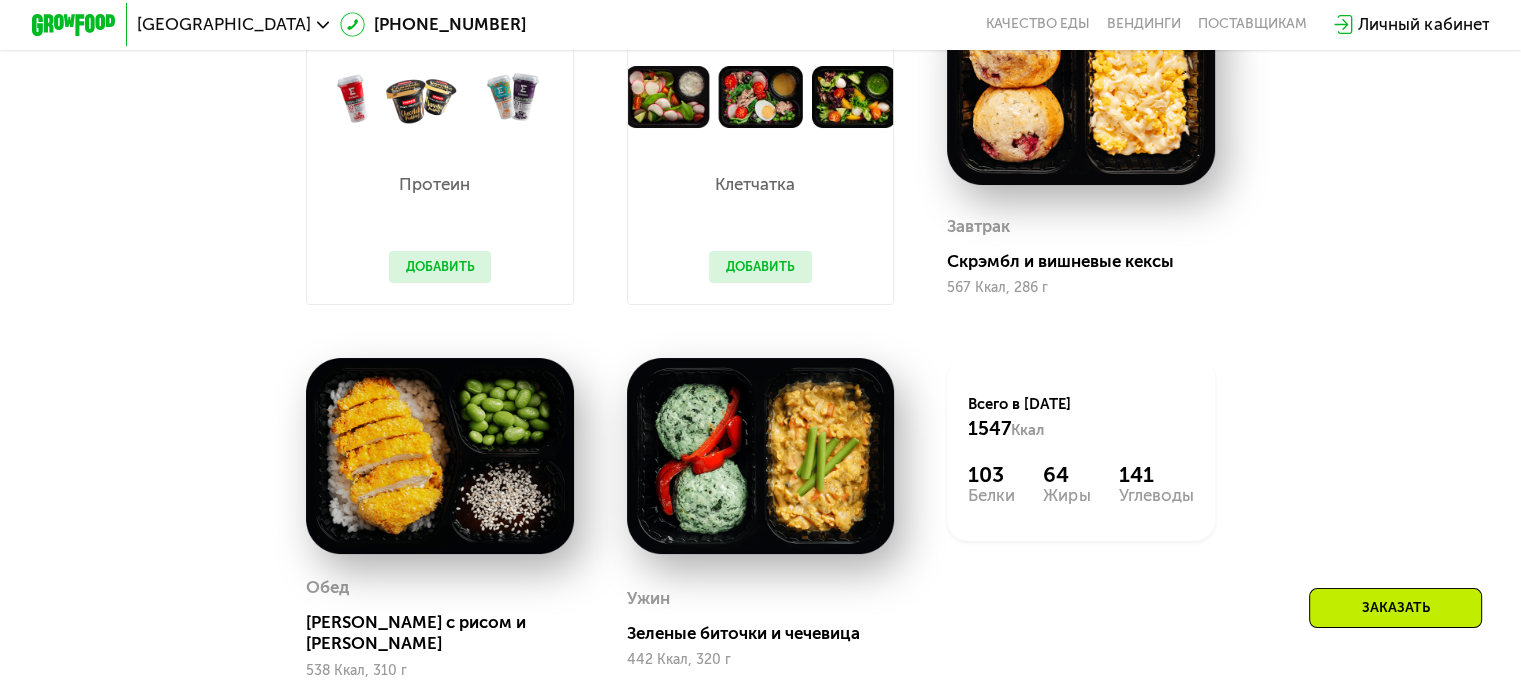 scroll, scrollTop: 1200, scrollLeft: 0, axis: vertical 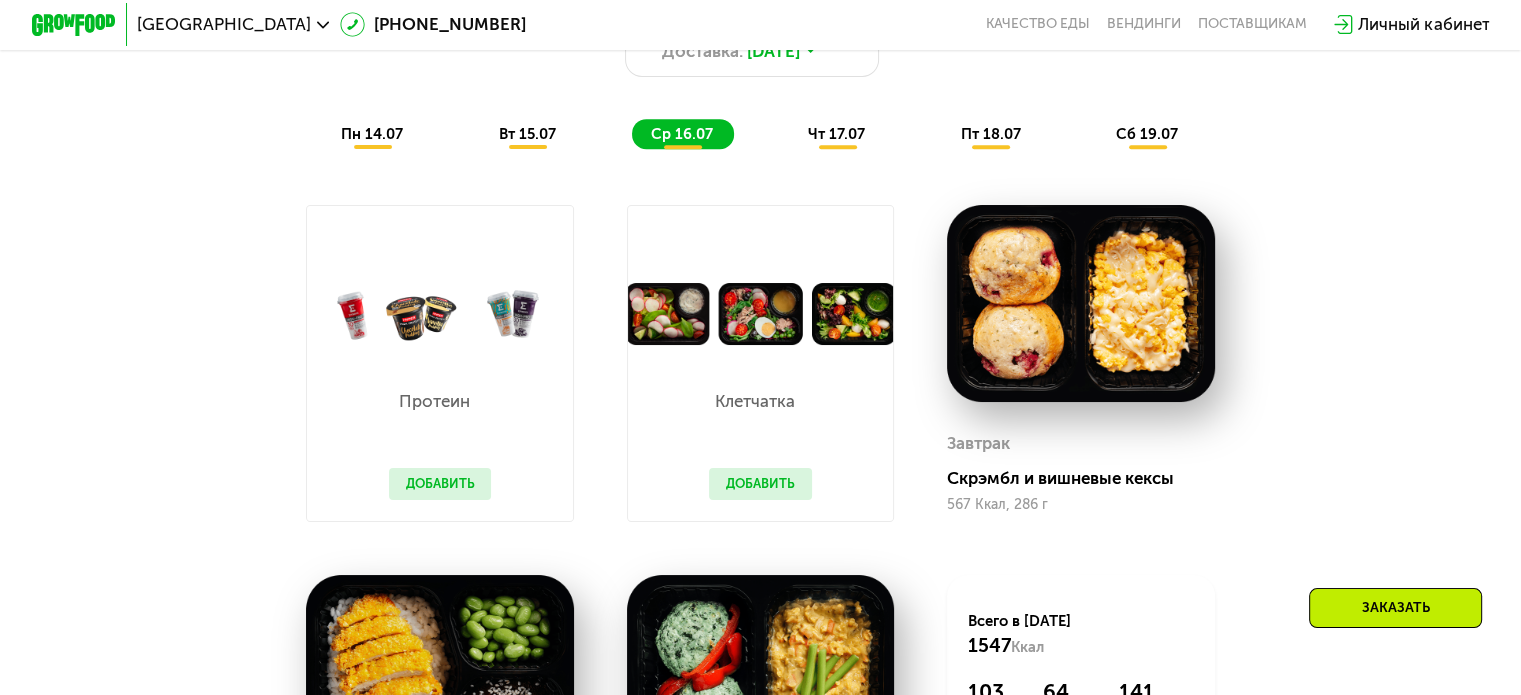 click on "вт 15.07" 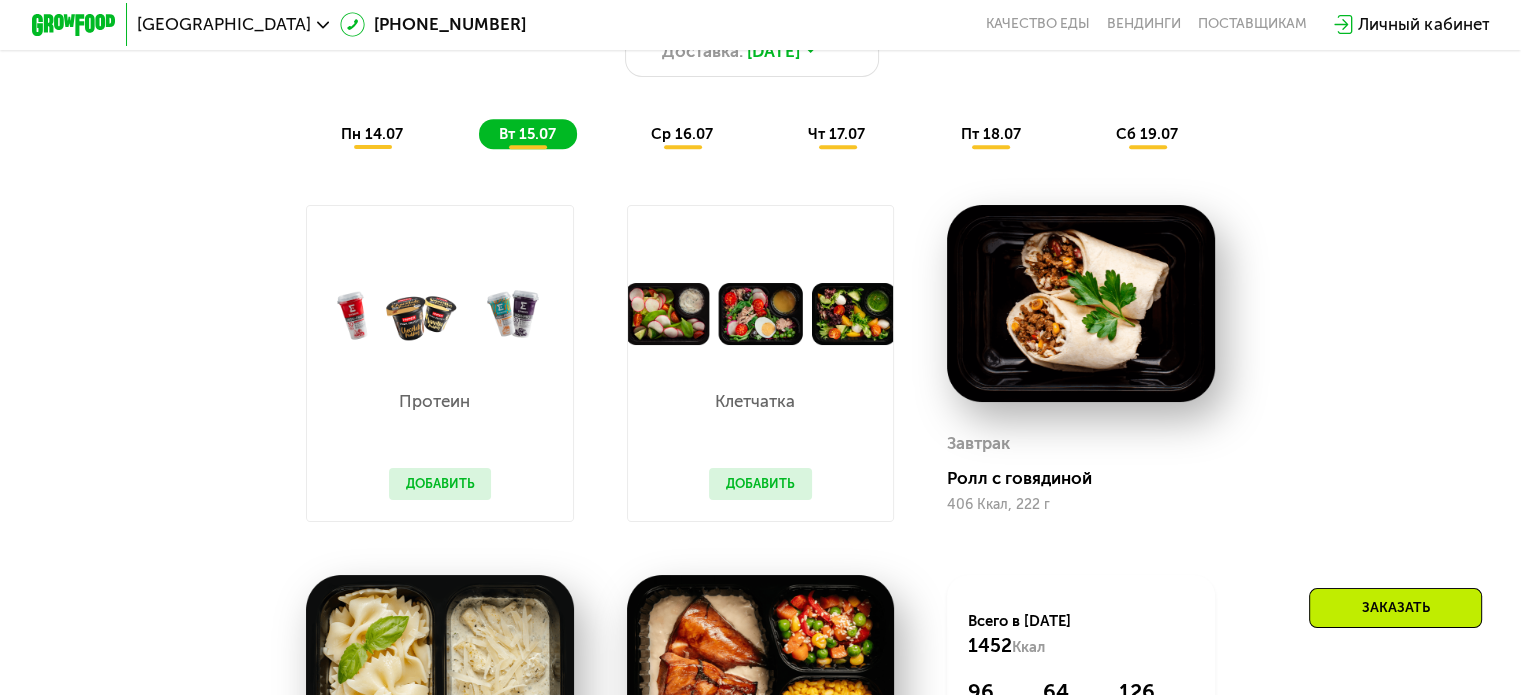 click on "ср 16.07" 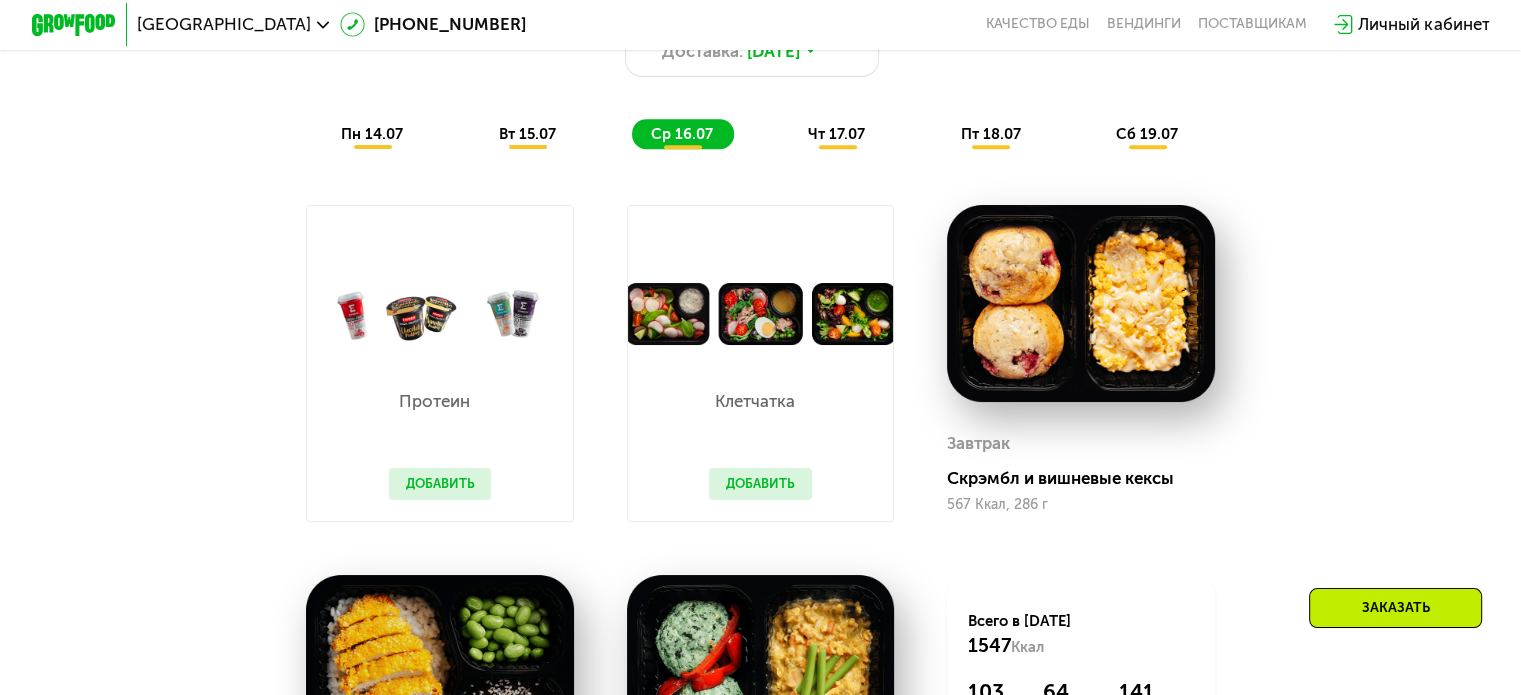 click on "чт 17.07" 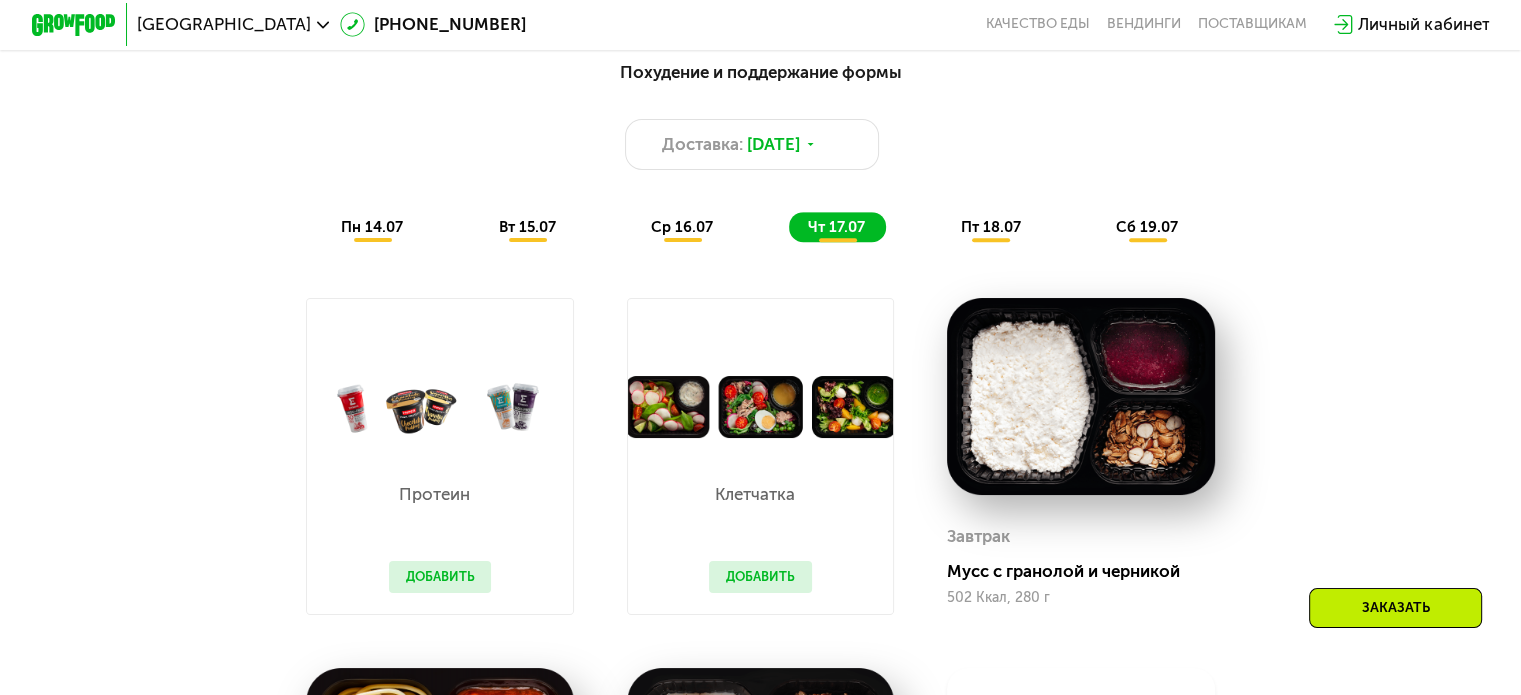 scroll, scrollTop: 1100, scrollLeft: 0, axis: vertical 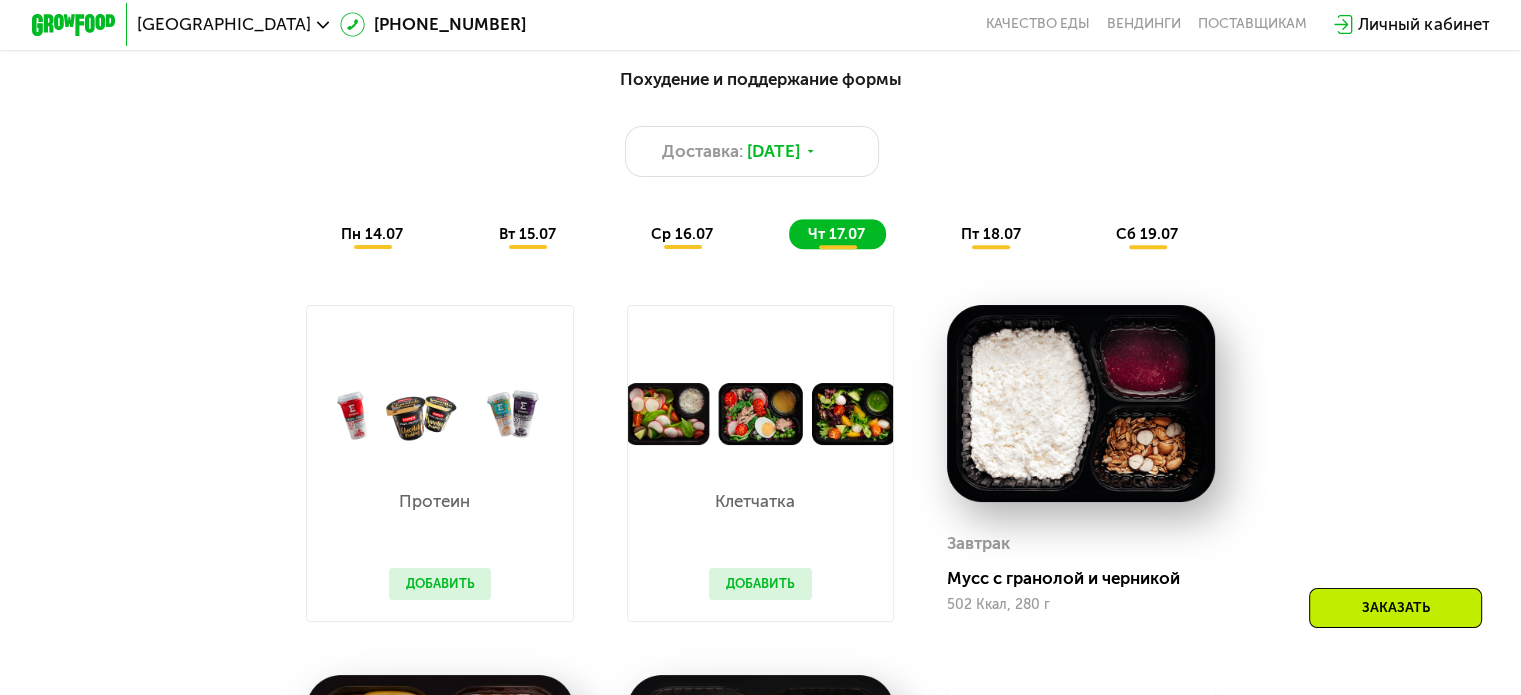click on "пн 14.07 вт 15.07 ср 16.07 чт 17.07 пт 18.07 сб 19.07" at bounding box center [760, 234] 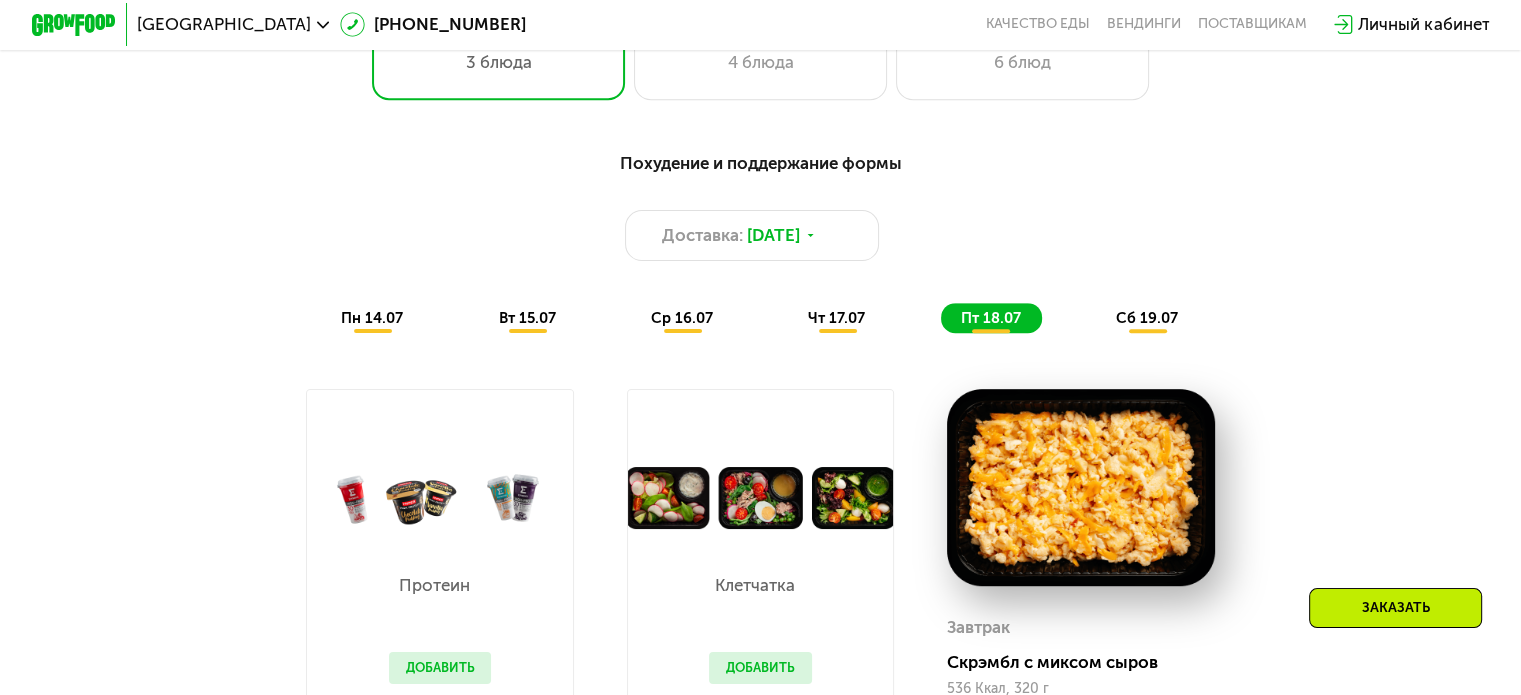 scroll, scrollTop: 1000, scrollLeft: 0, axis: vertical 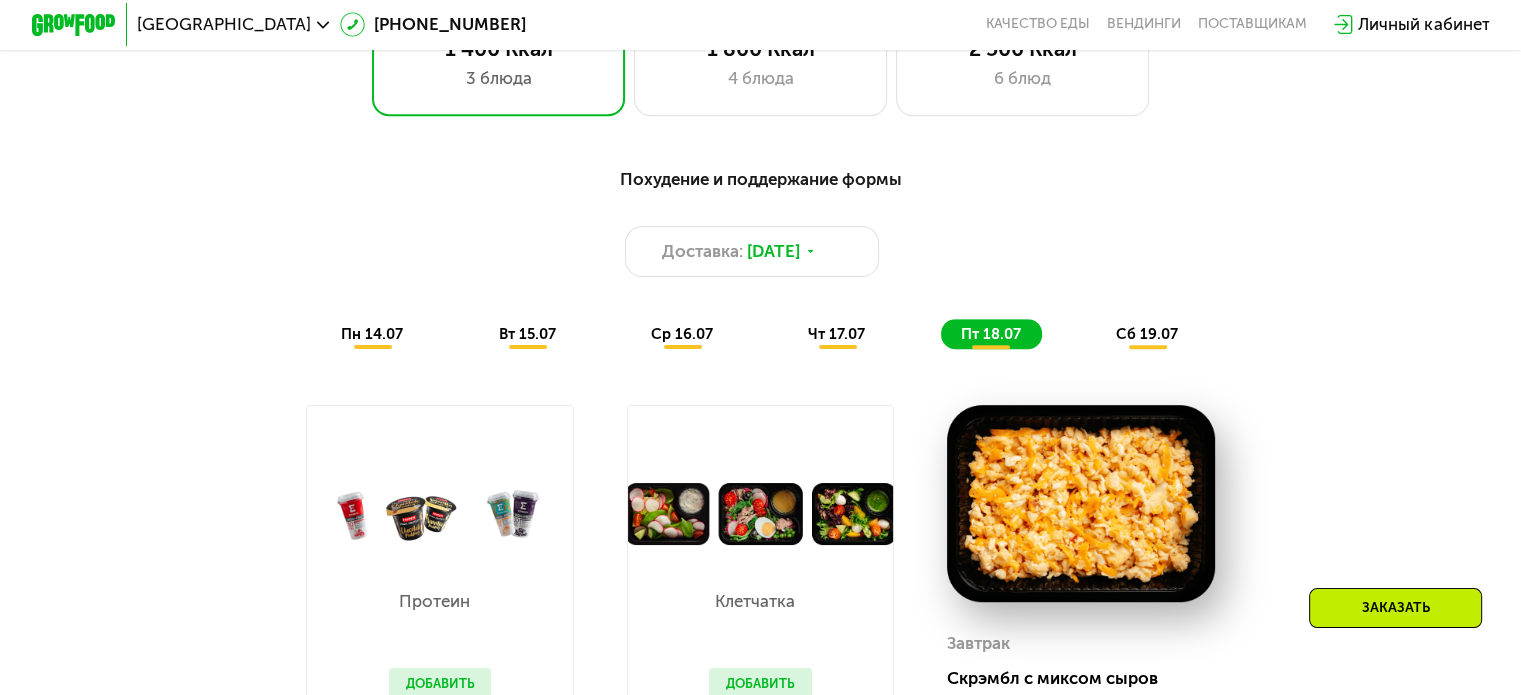 click on "Похудение и поддержание формы Доставка: [DATE] пн 14.07 вт 15.07 ср 16.07 чт 17.07 пт 18.07 сб 19.07" at bounding box center [760, 257] 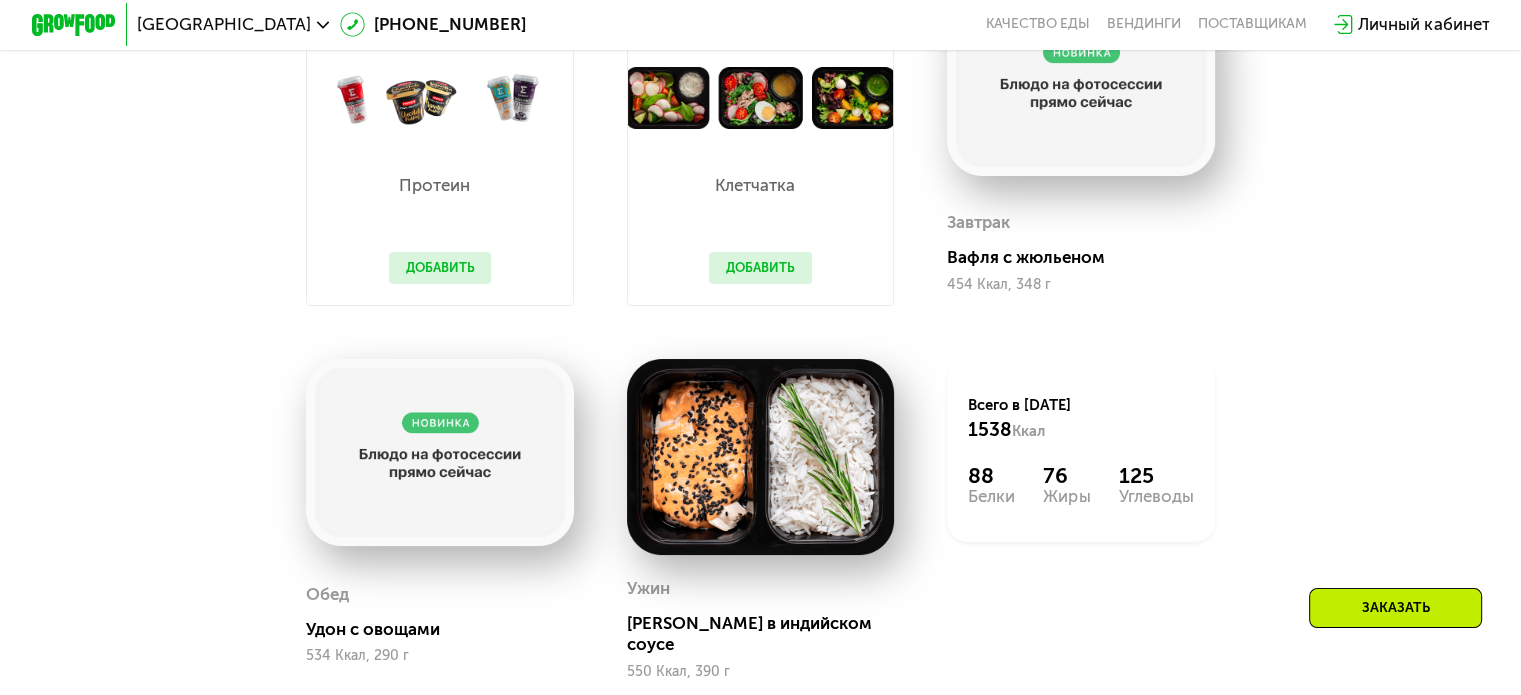 scroll, scrollTop: 1200, scrollLeft: 0, axis: vertical 